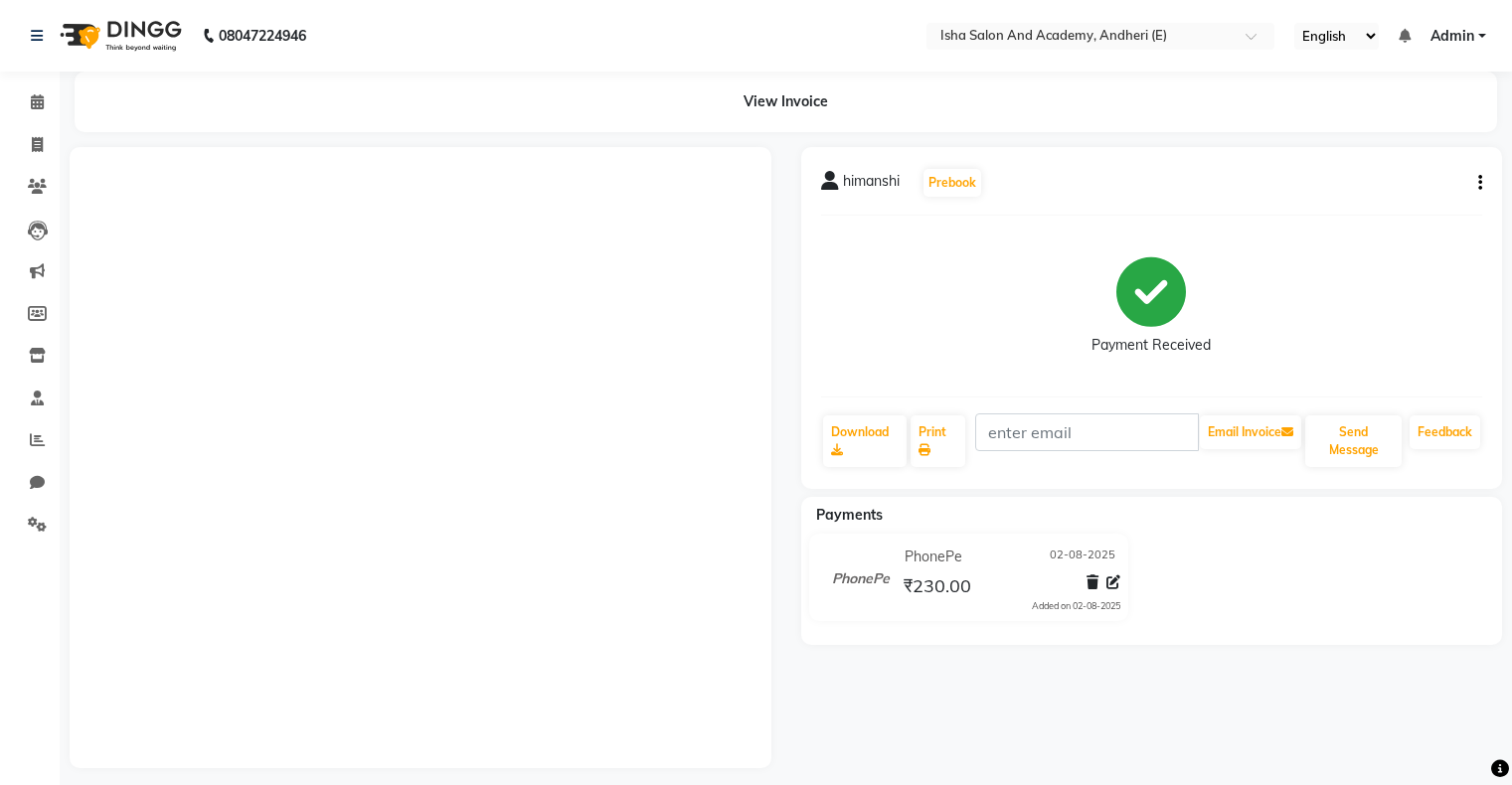 scroll, scrollTop: 0, scrollLeft: 0, axis: both 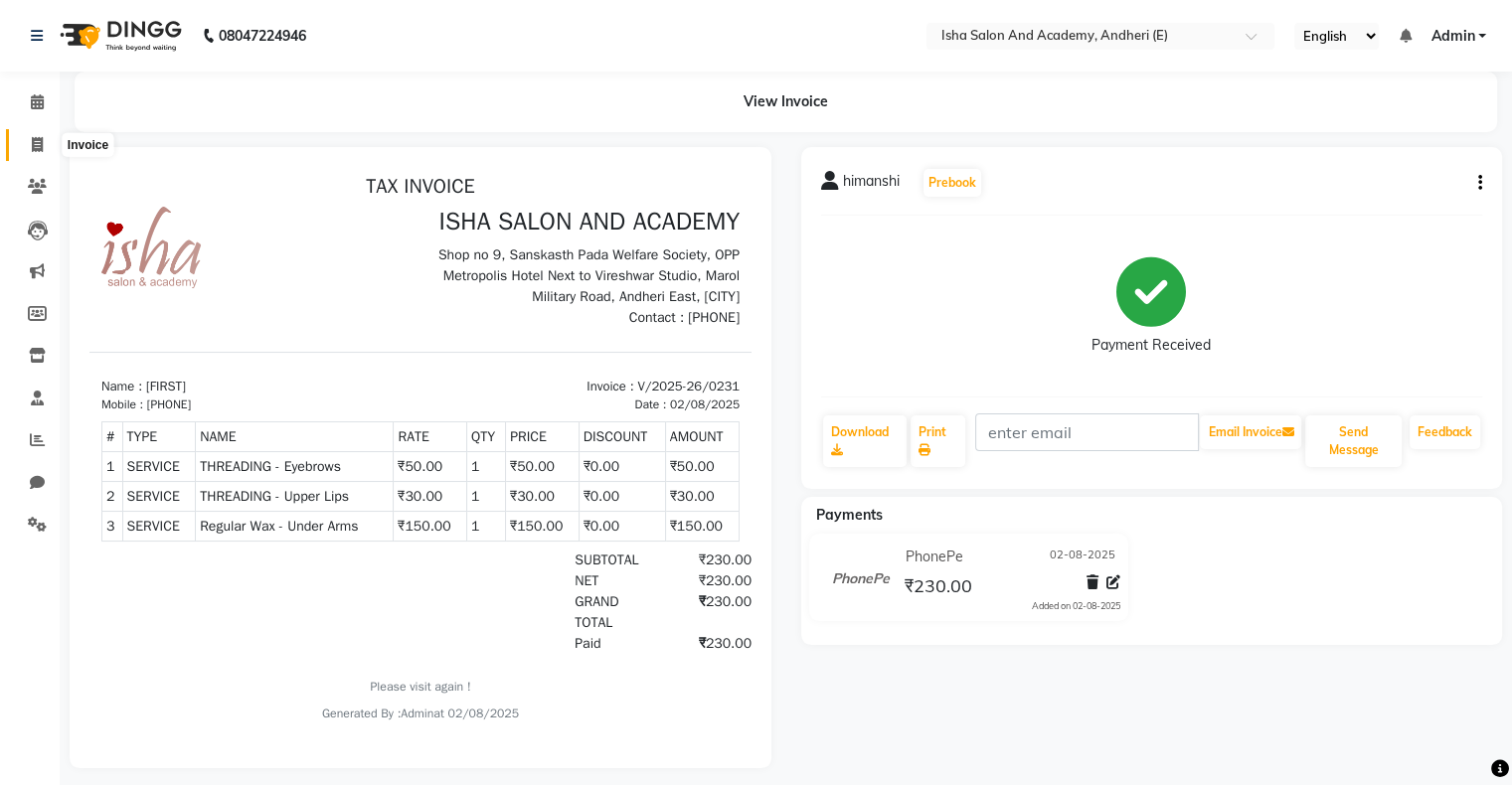 click 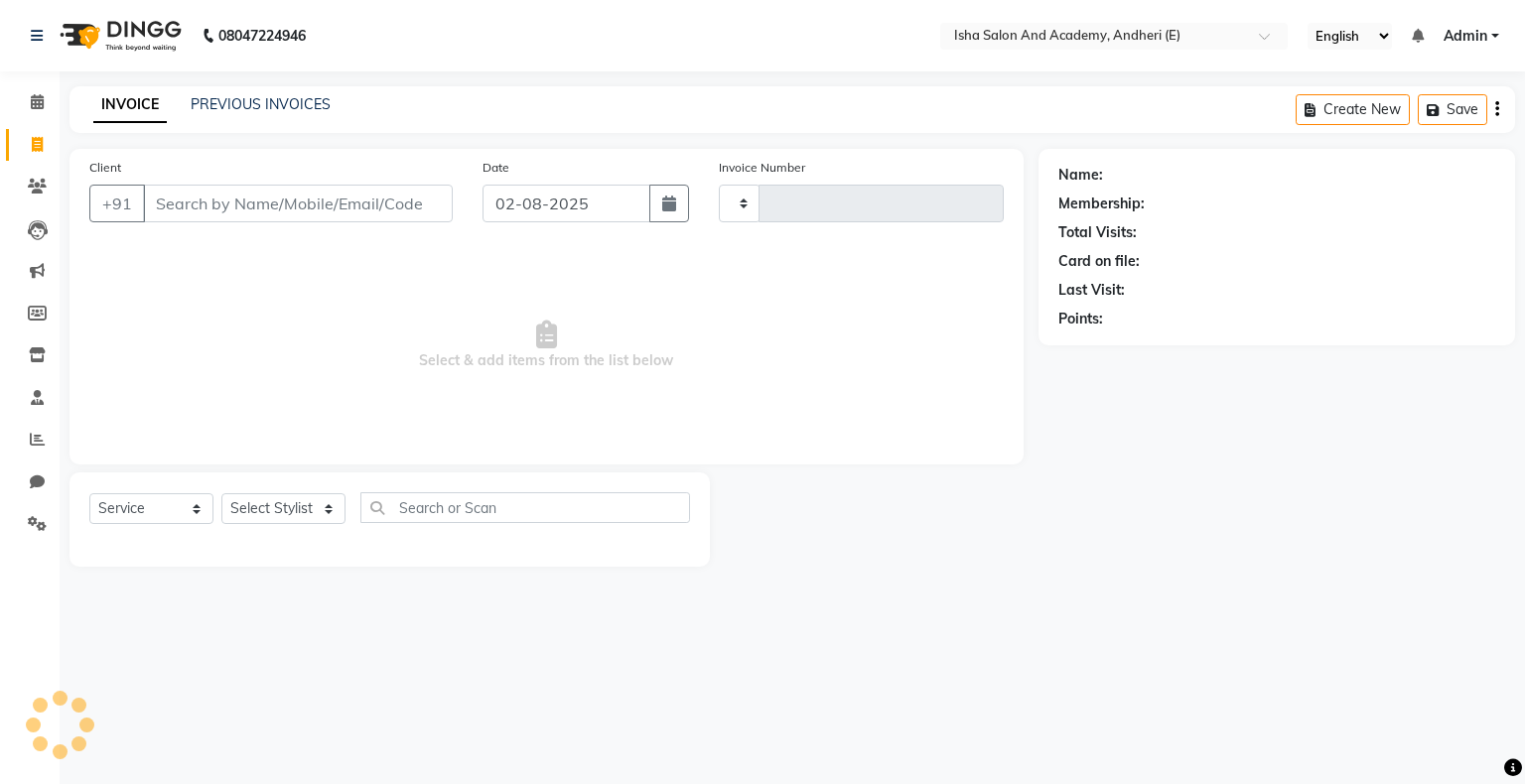 type on "0233" 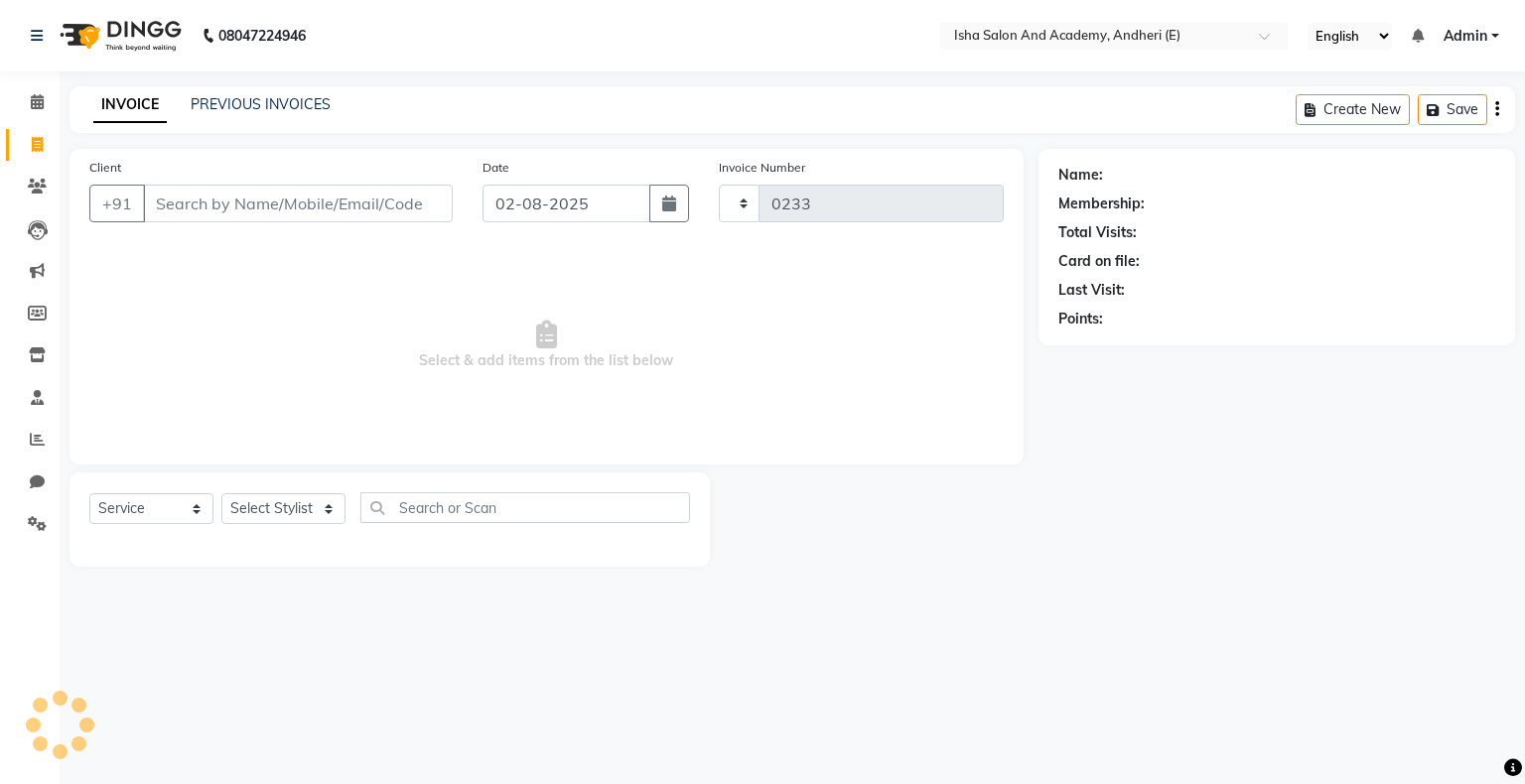 select on "8203" 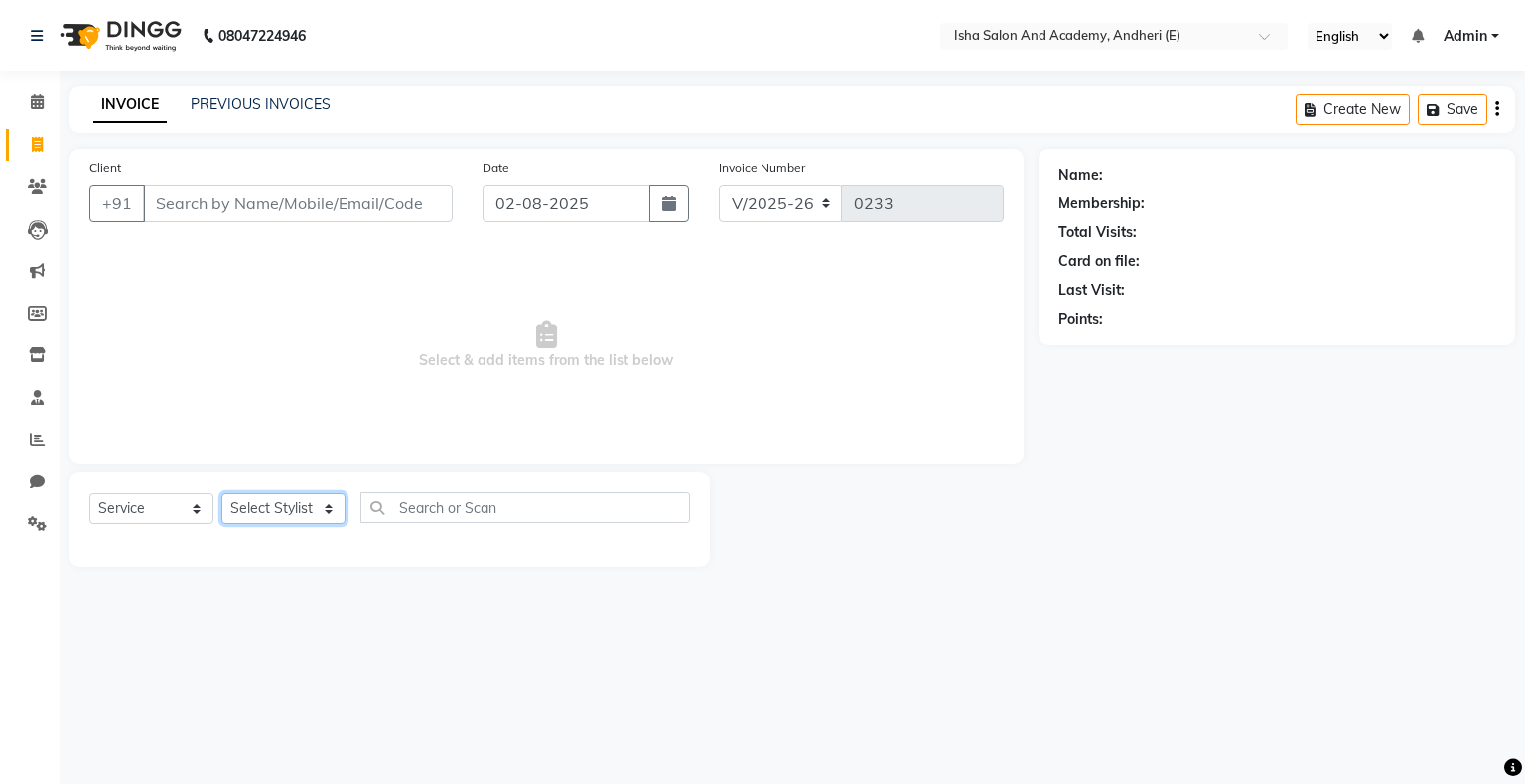 click on "Select Stylist [FIRST] [LAST] [FIRST] [LAST] [FIRST] [LAST]" 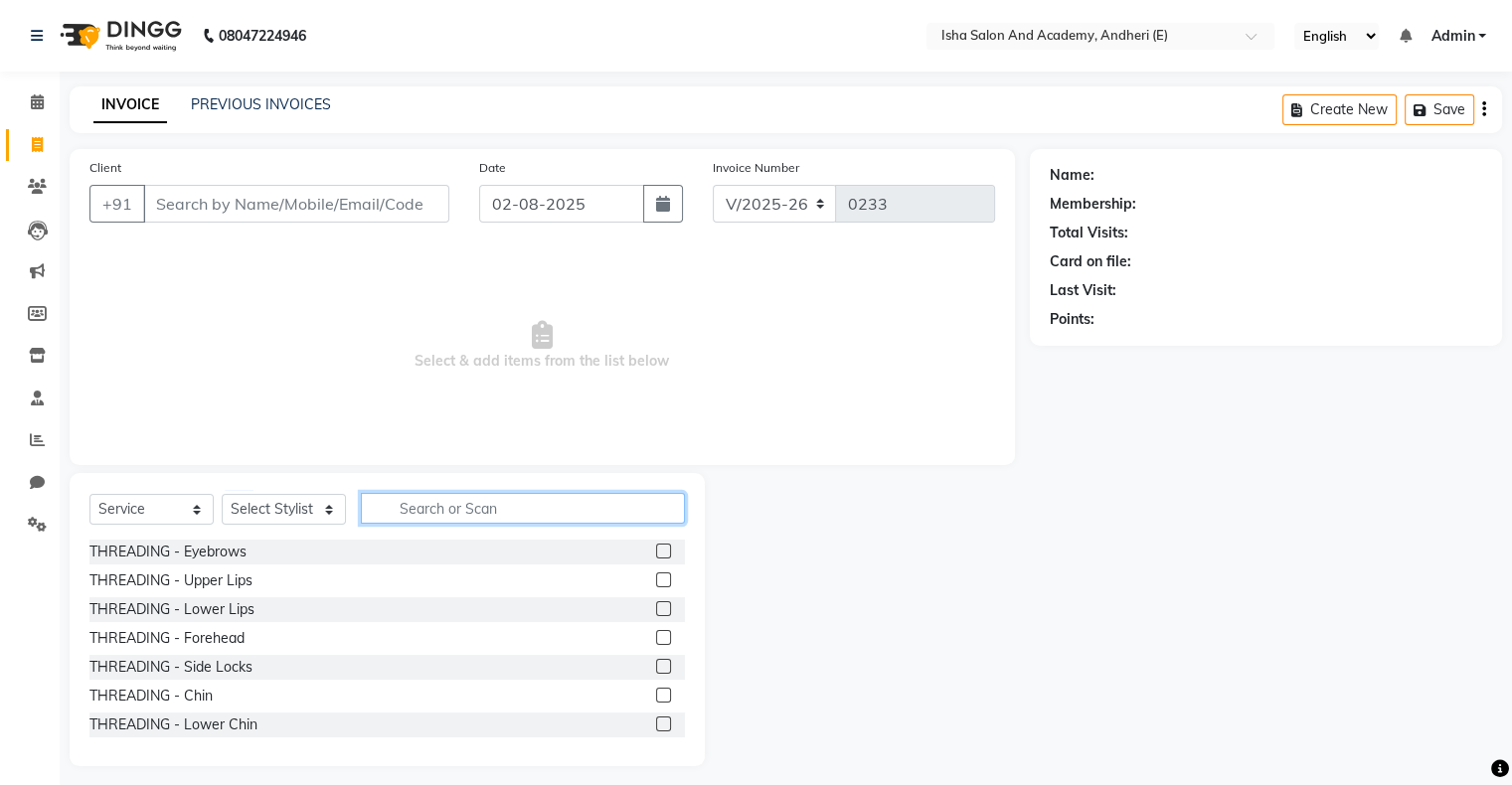 click 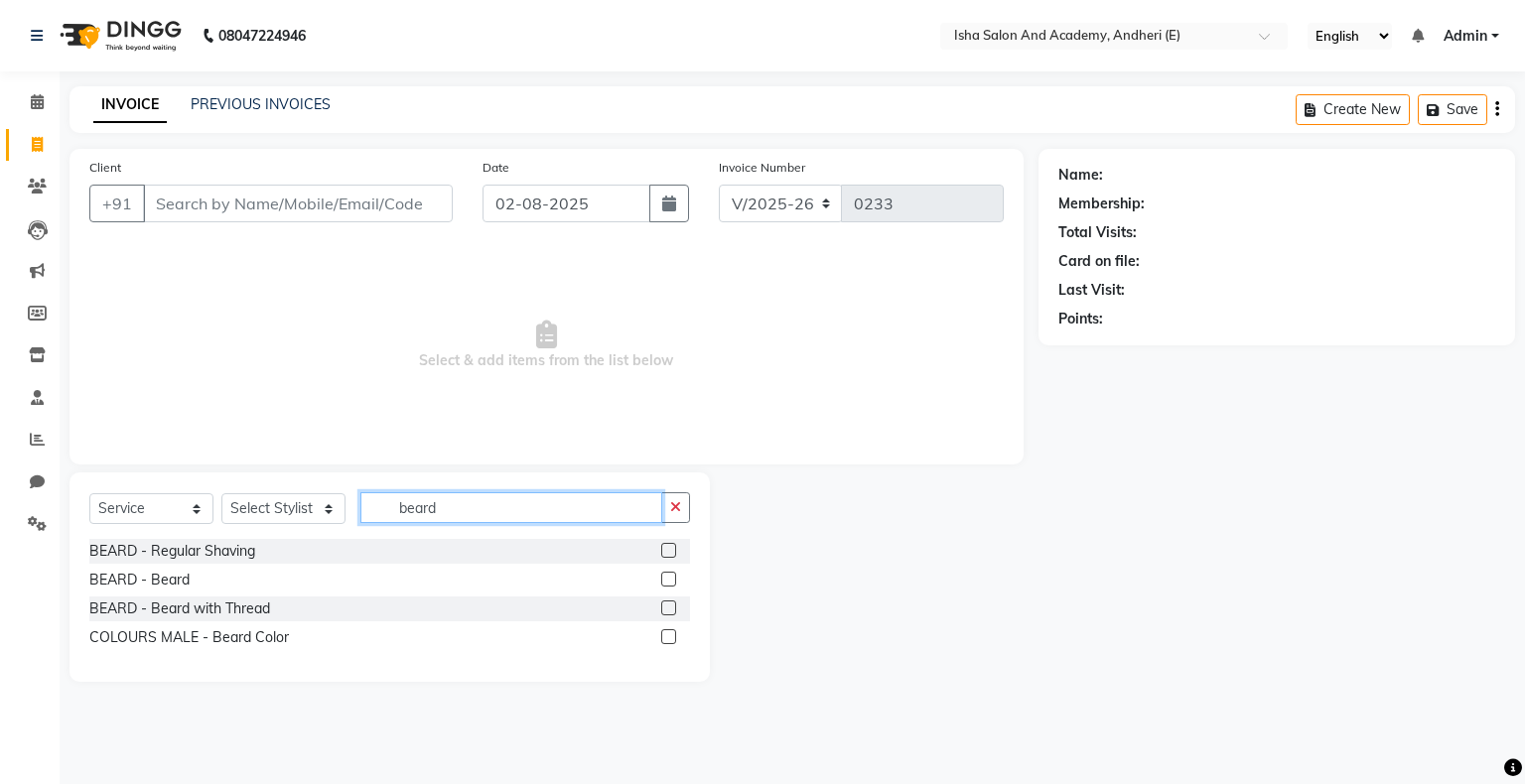 type on "beard" 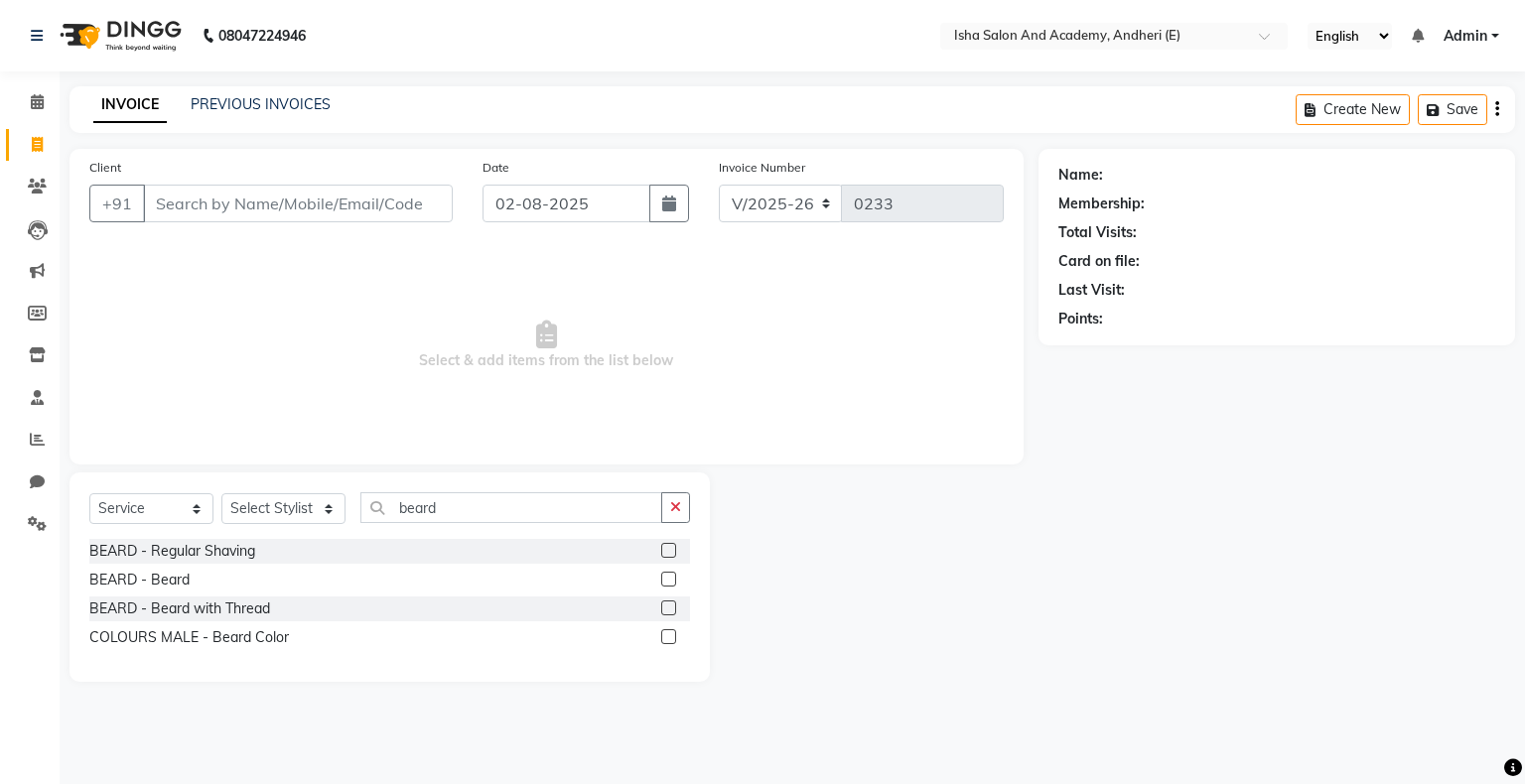 click 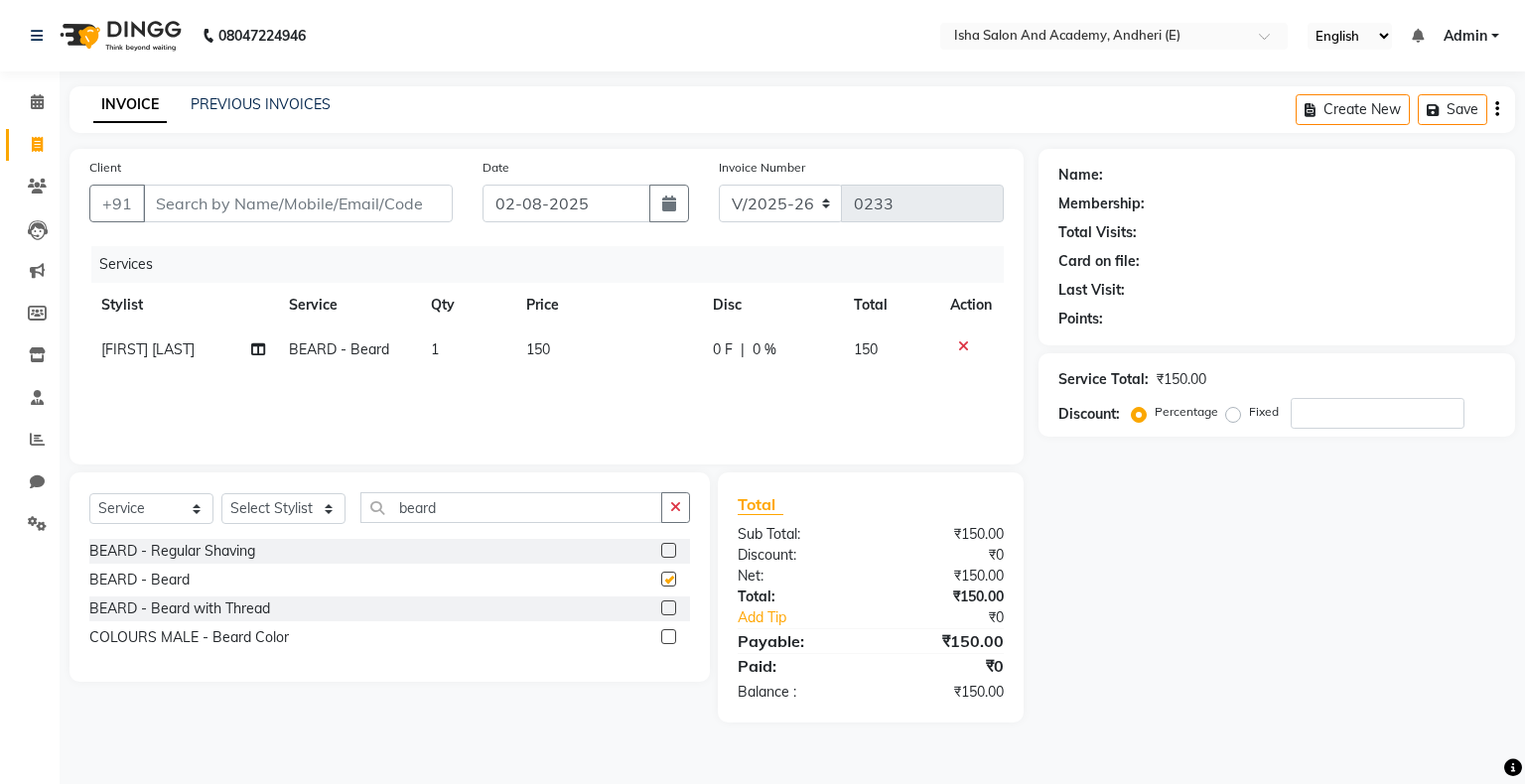 checkbox on "false" 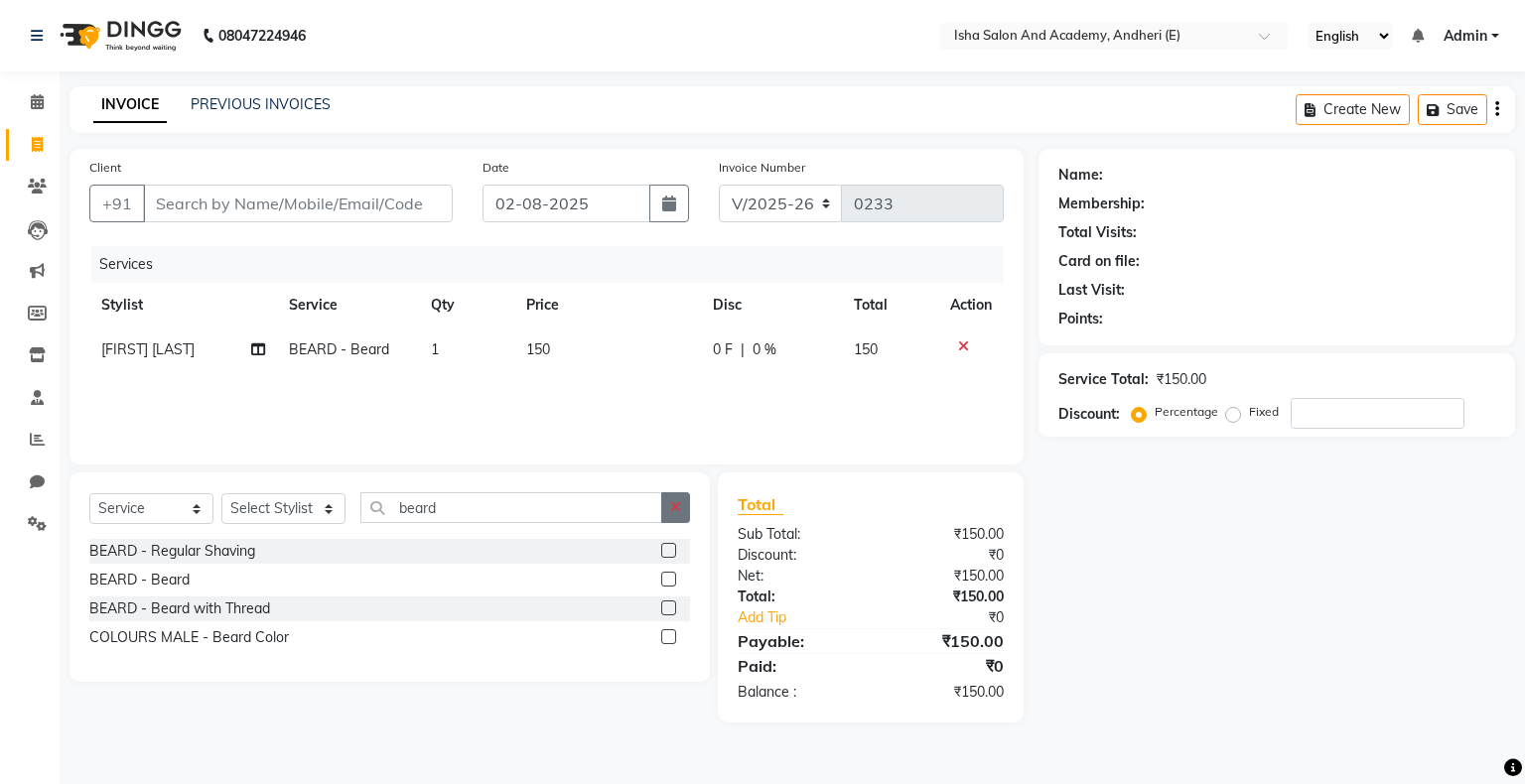 click 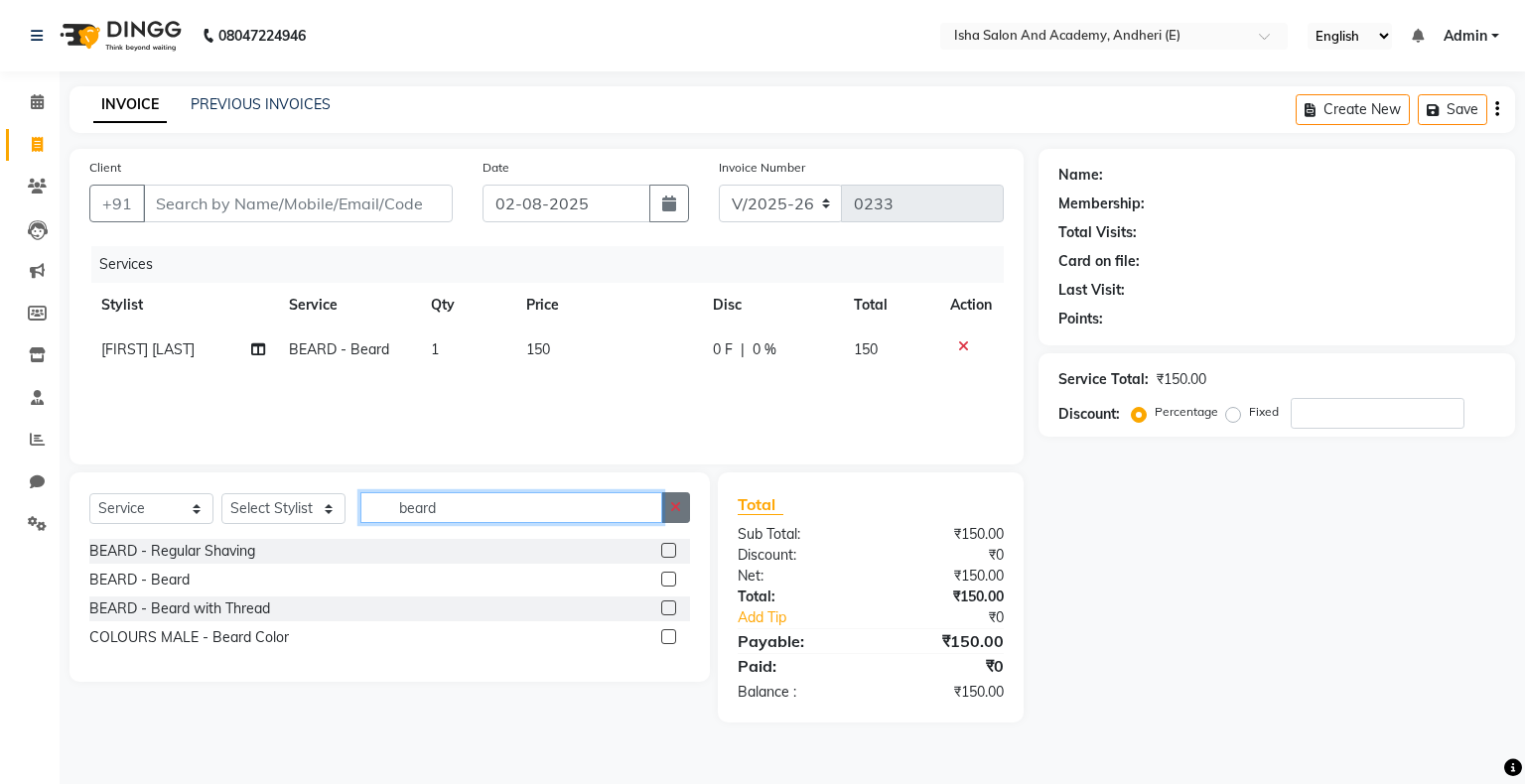 type 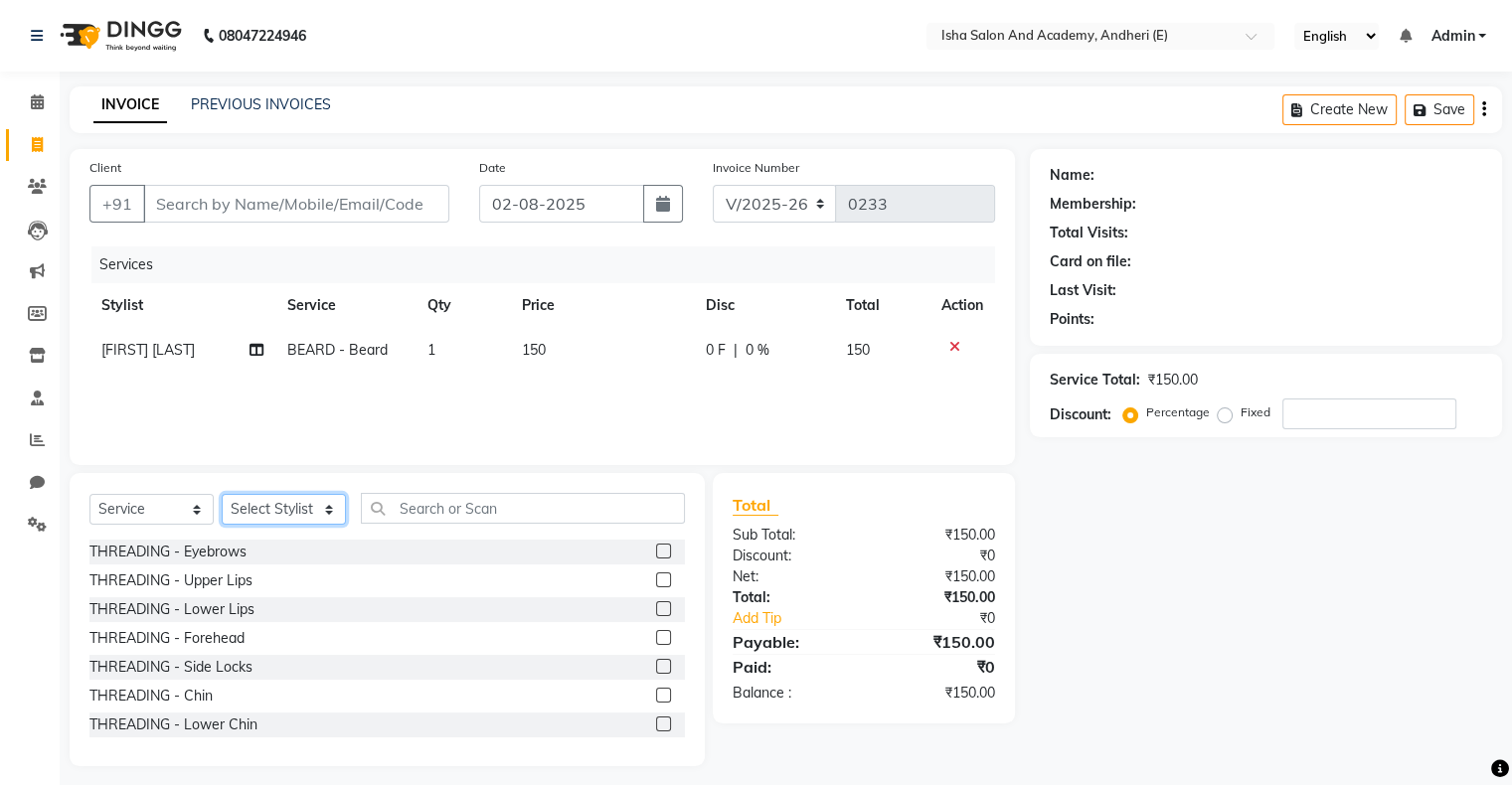 click on "Select Stylist [FIRST] [LAST] [FIRST] [LAST] [FIRST] [LAST]" 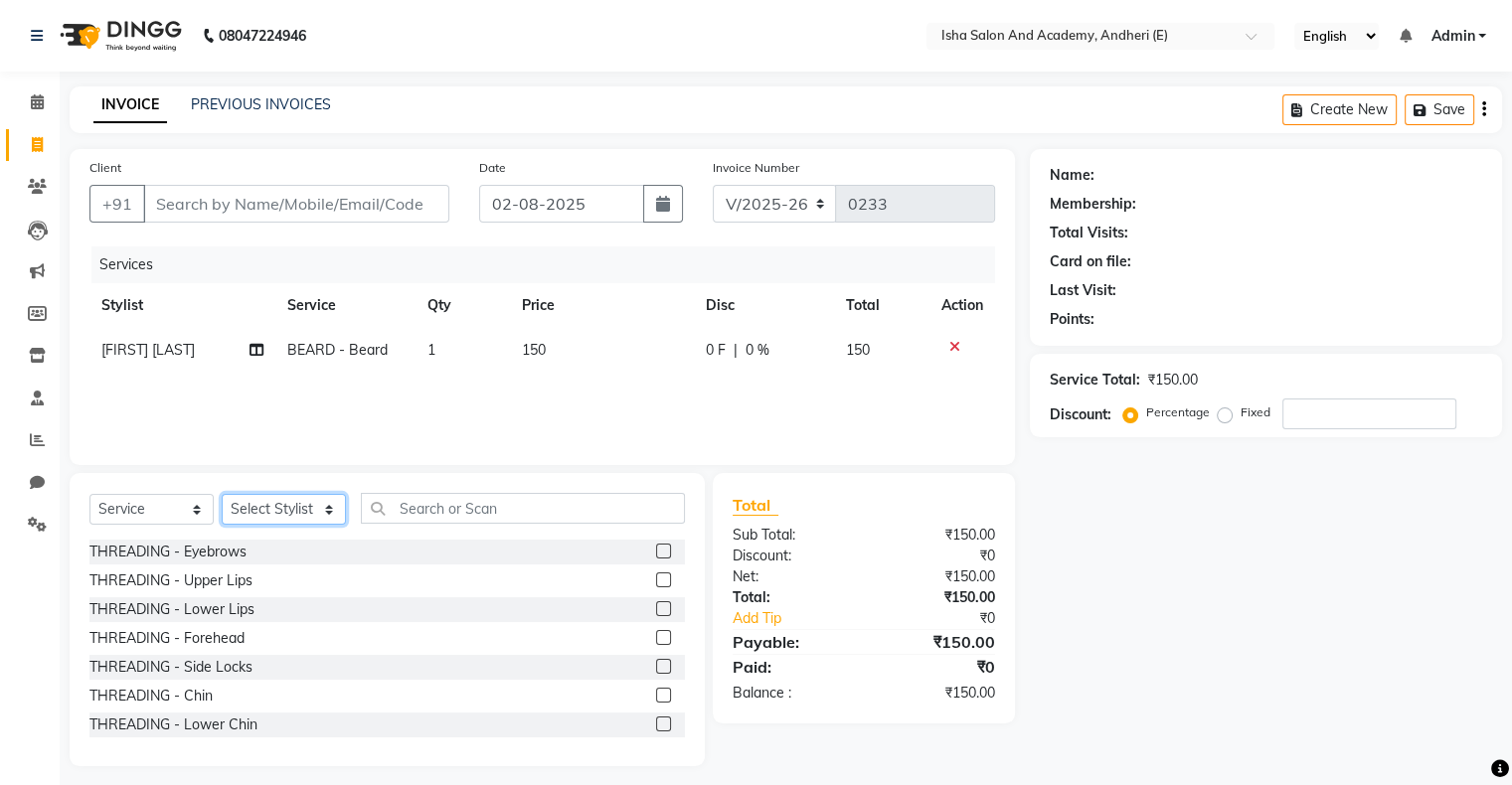 select on "[PHONE]" 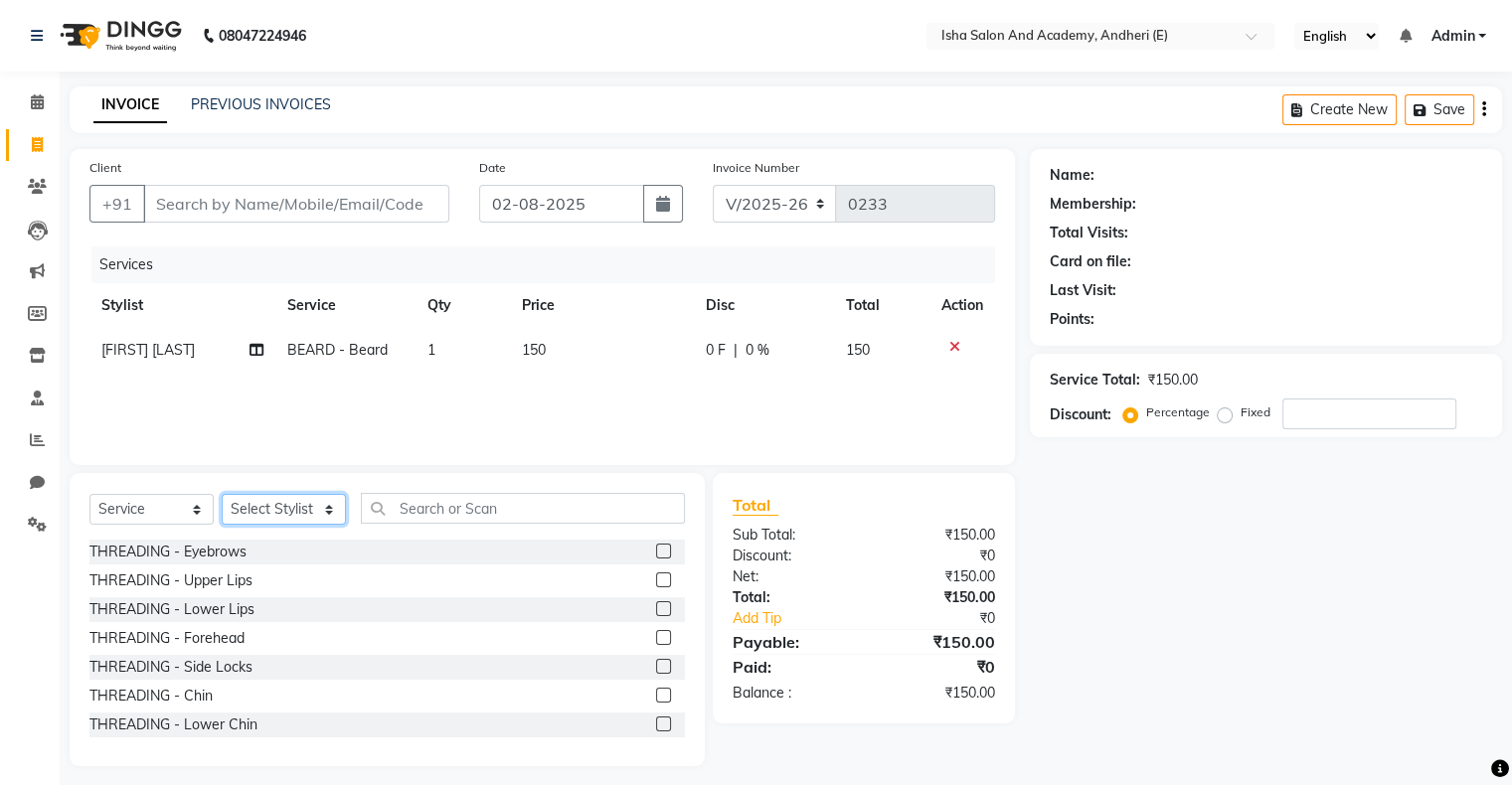 click on "Select Stylist [FIRST] [LAST] [FIRST] [LAST] [FIRST] [LAST]" 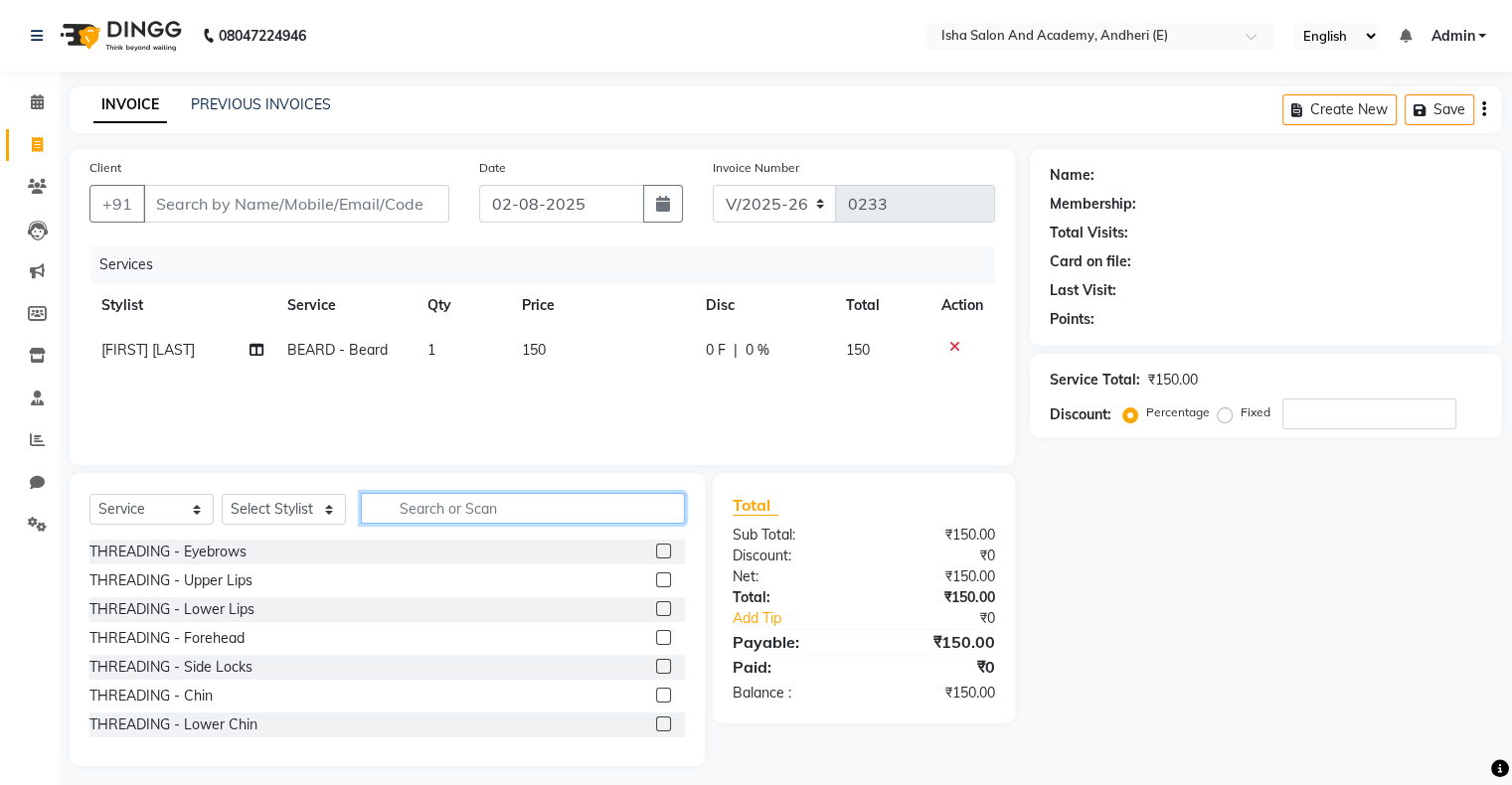 click 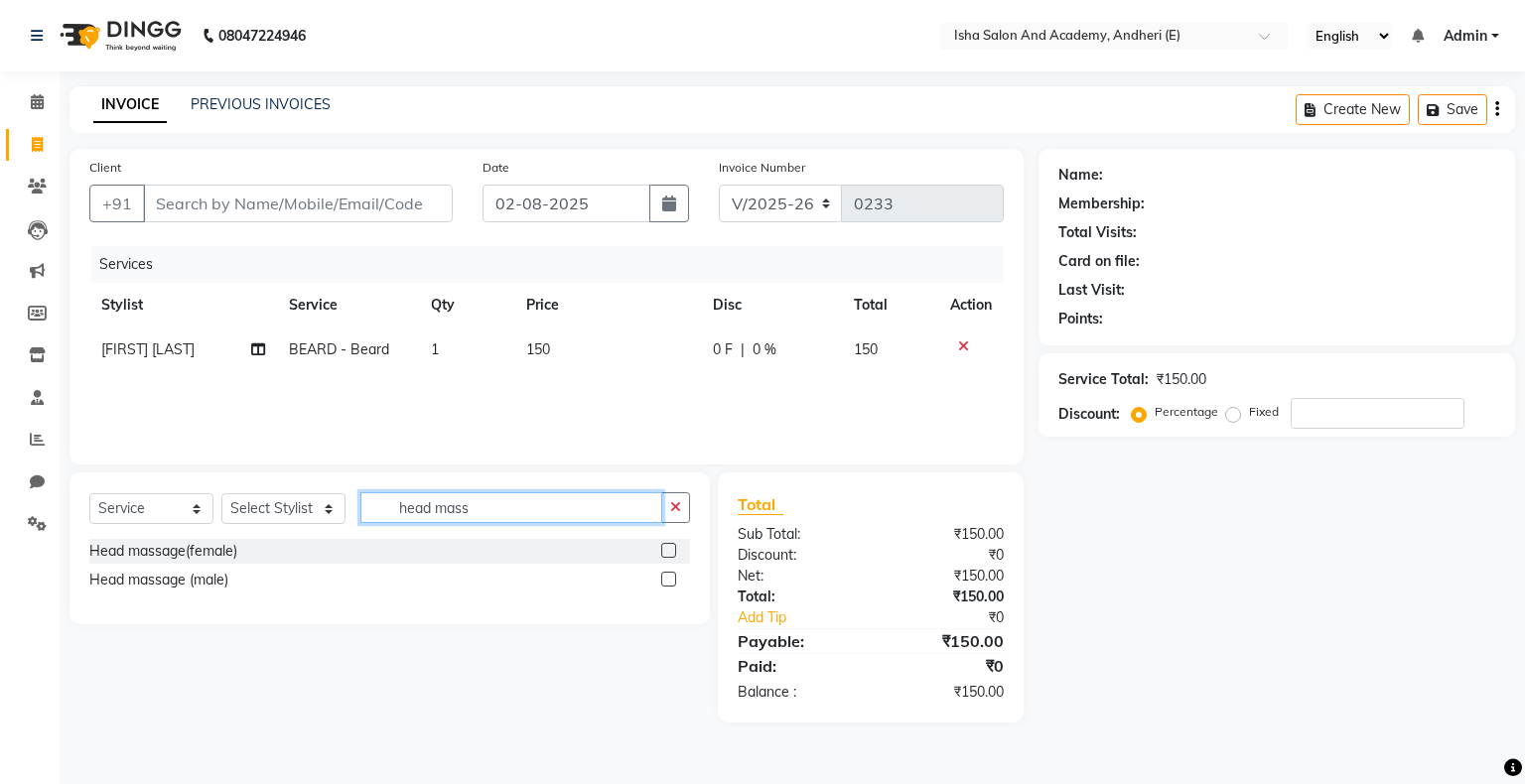 type on "head mass" 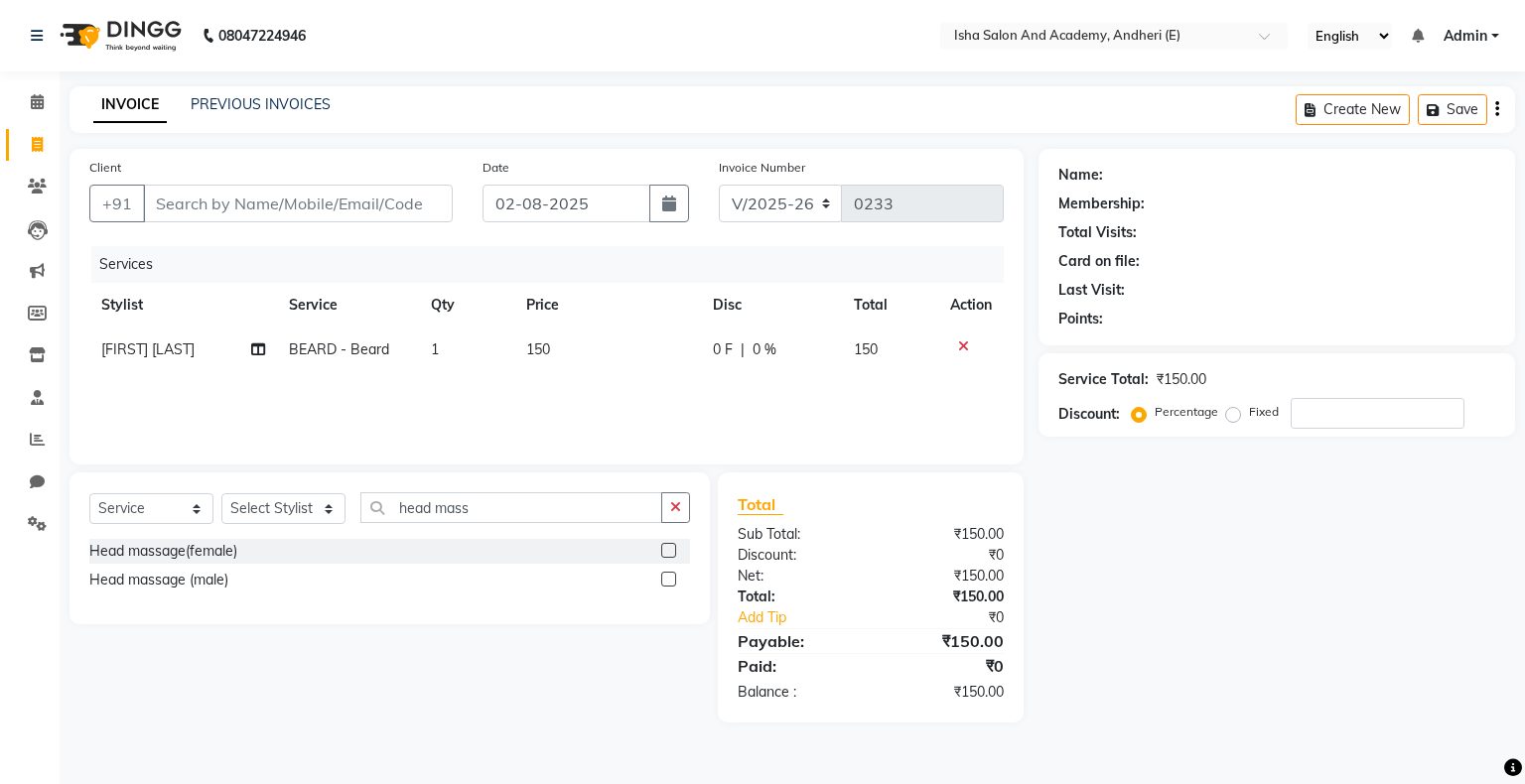 click 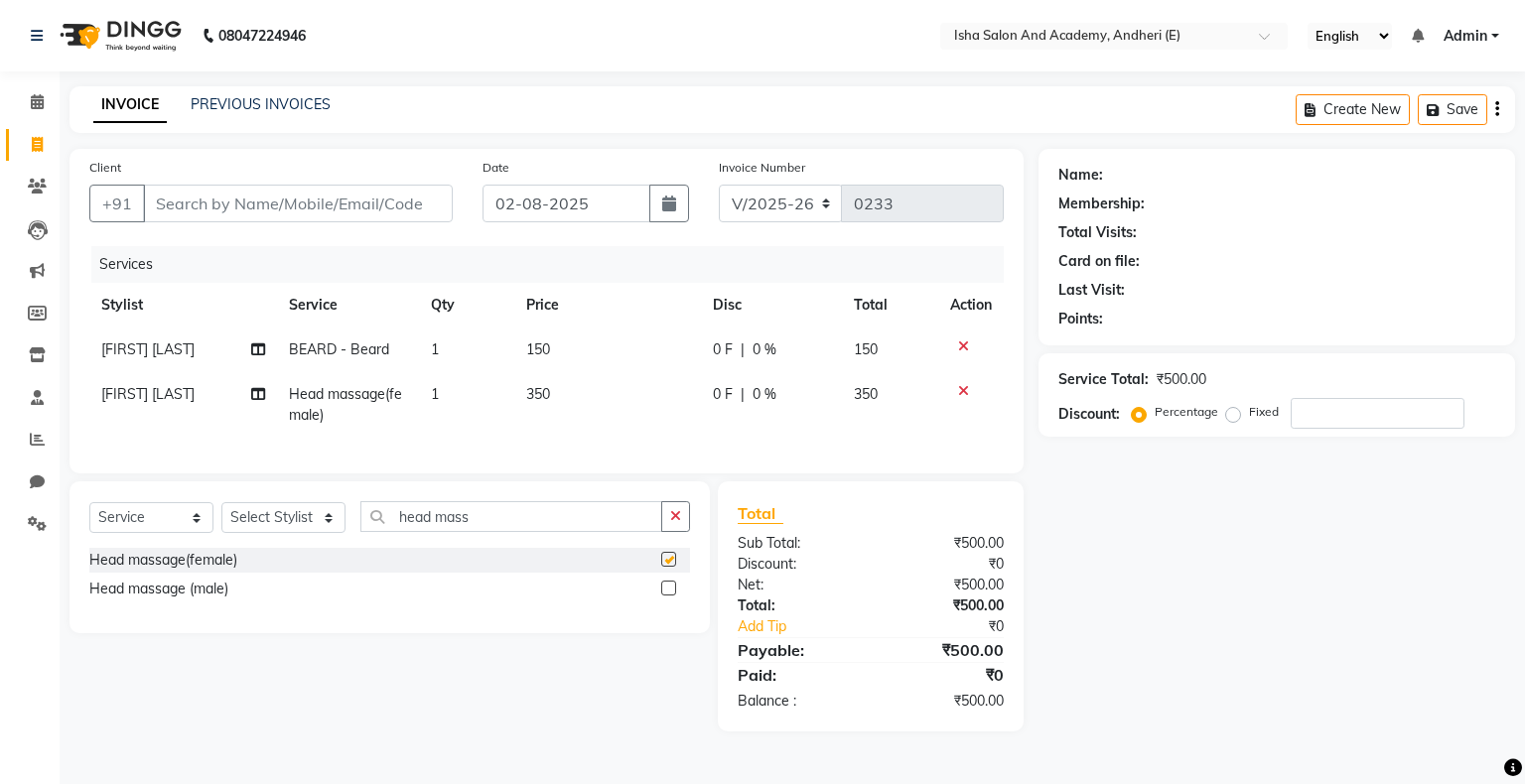checkbox on "false" 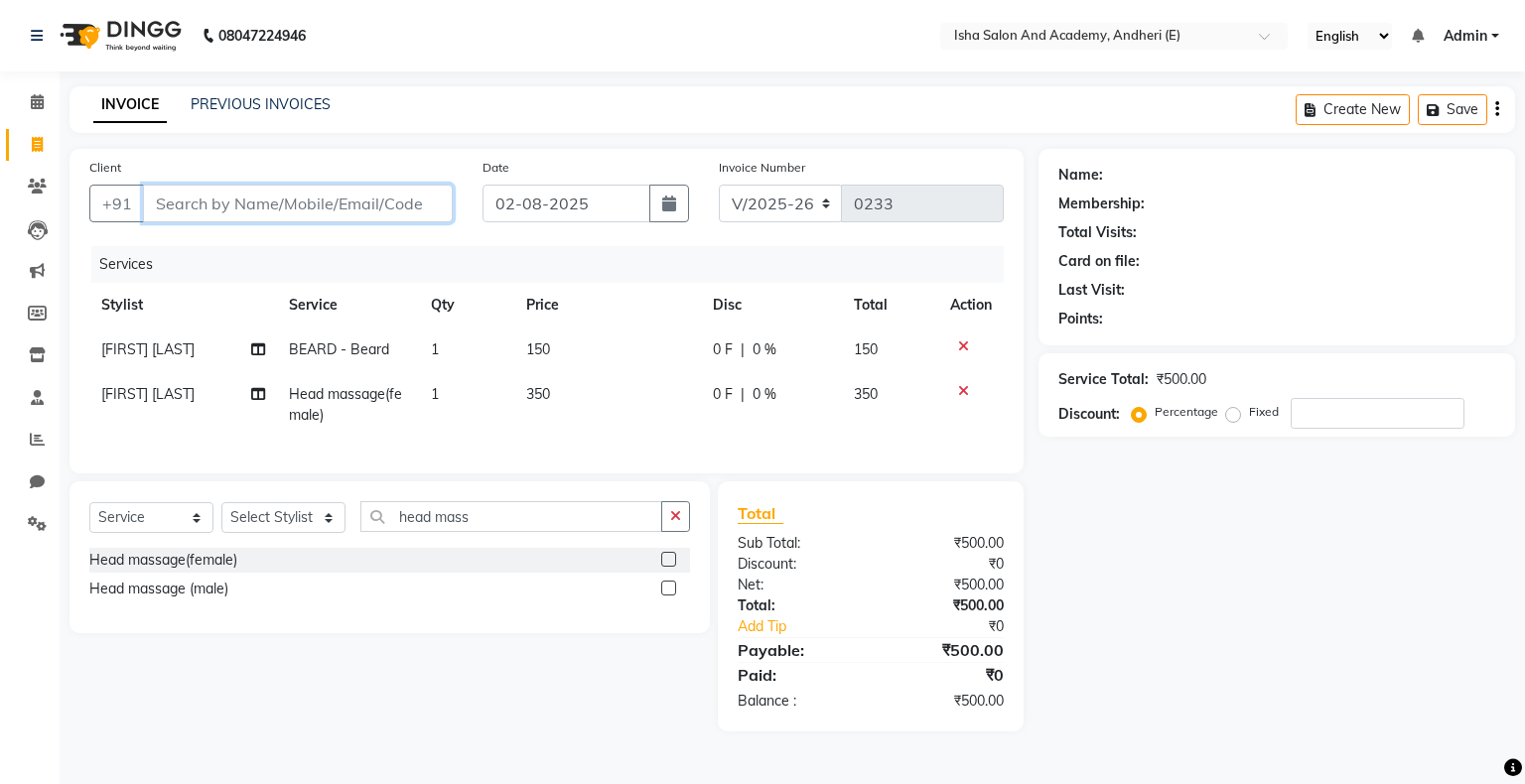 click on "Client" at bounding box center [298, 203] 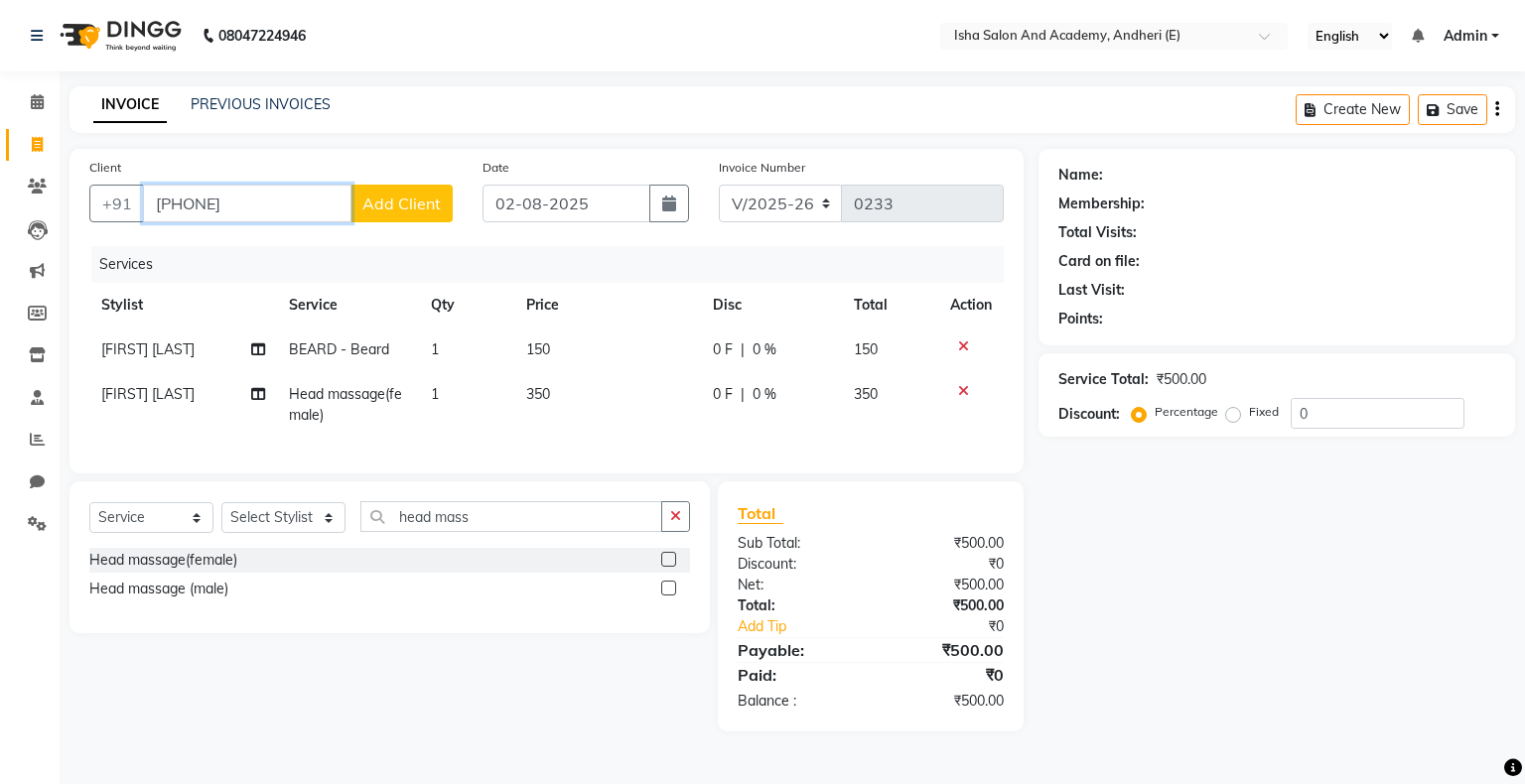 type on "[PHONE]" 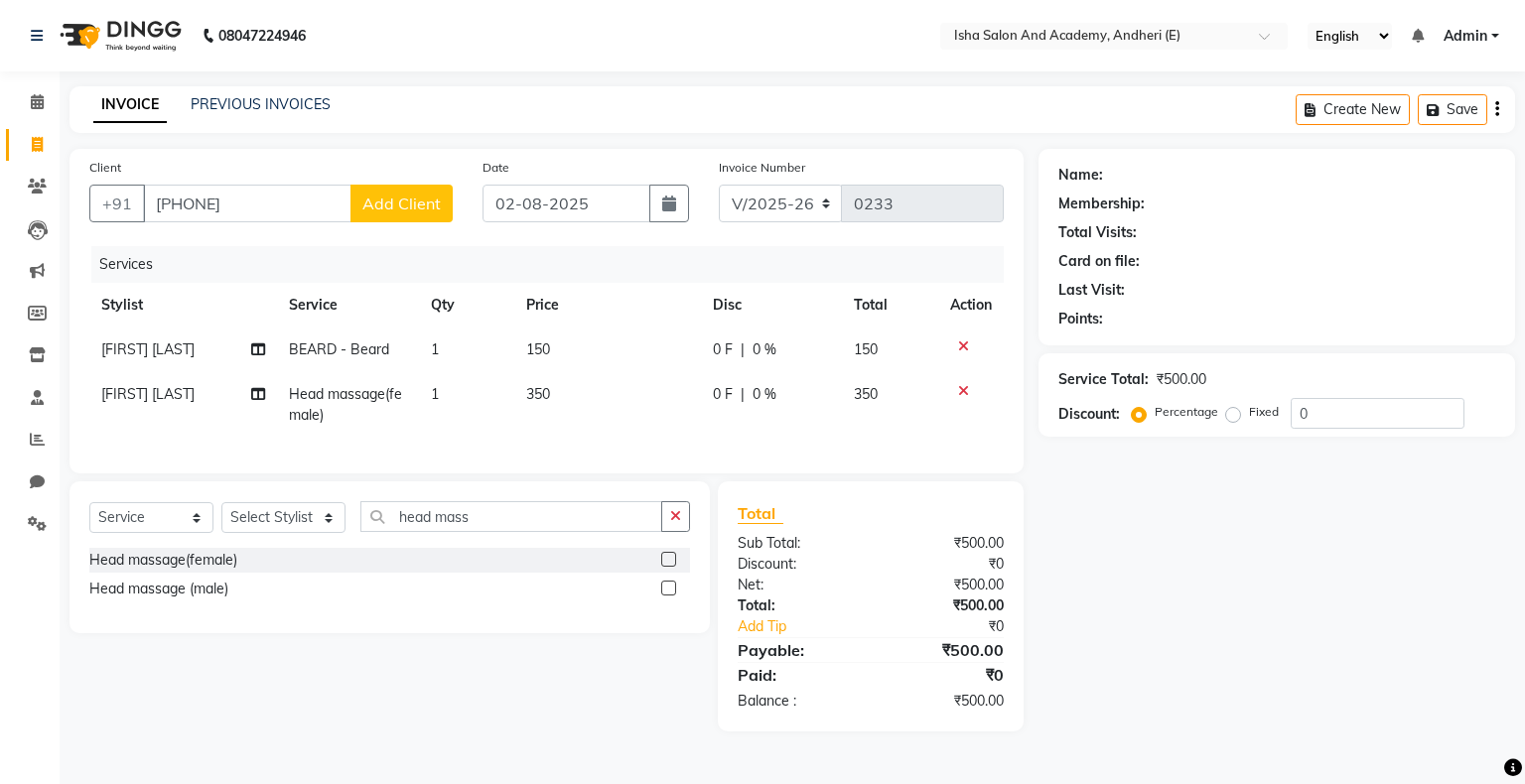 click on "Add Client" 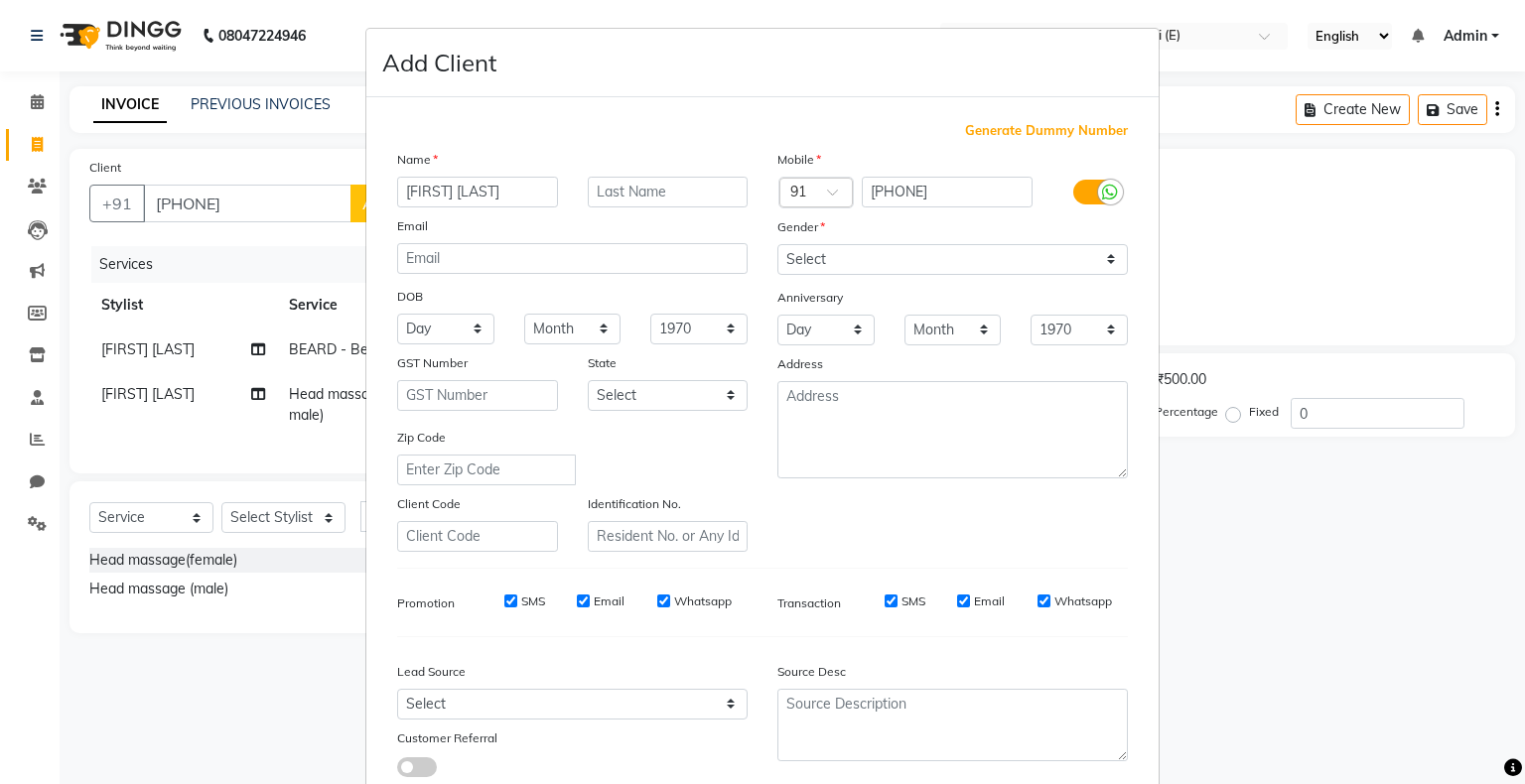 type on "[FIRST] [LAST]" 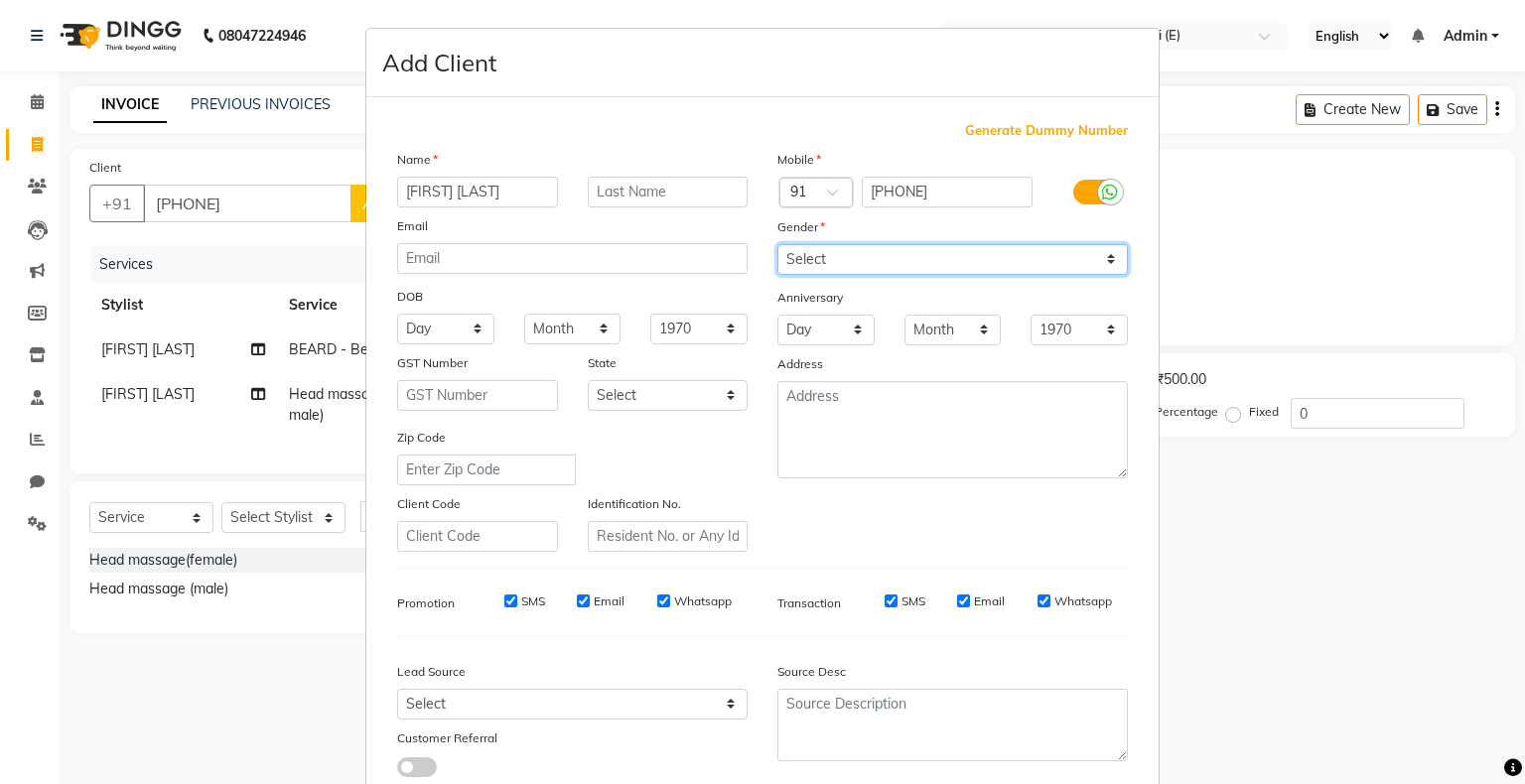 click on "Select Male Female Other Prefer Not To Say" at bounding box center (952, 259) 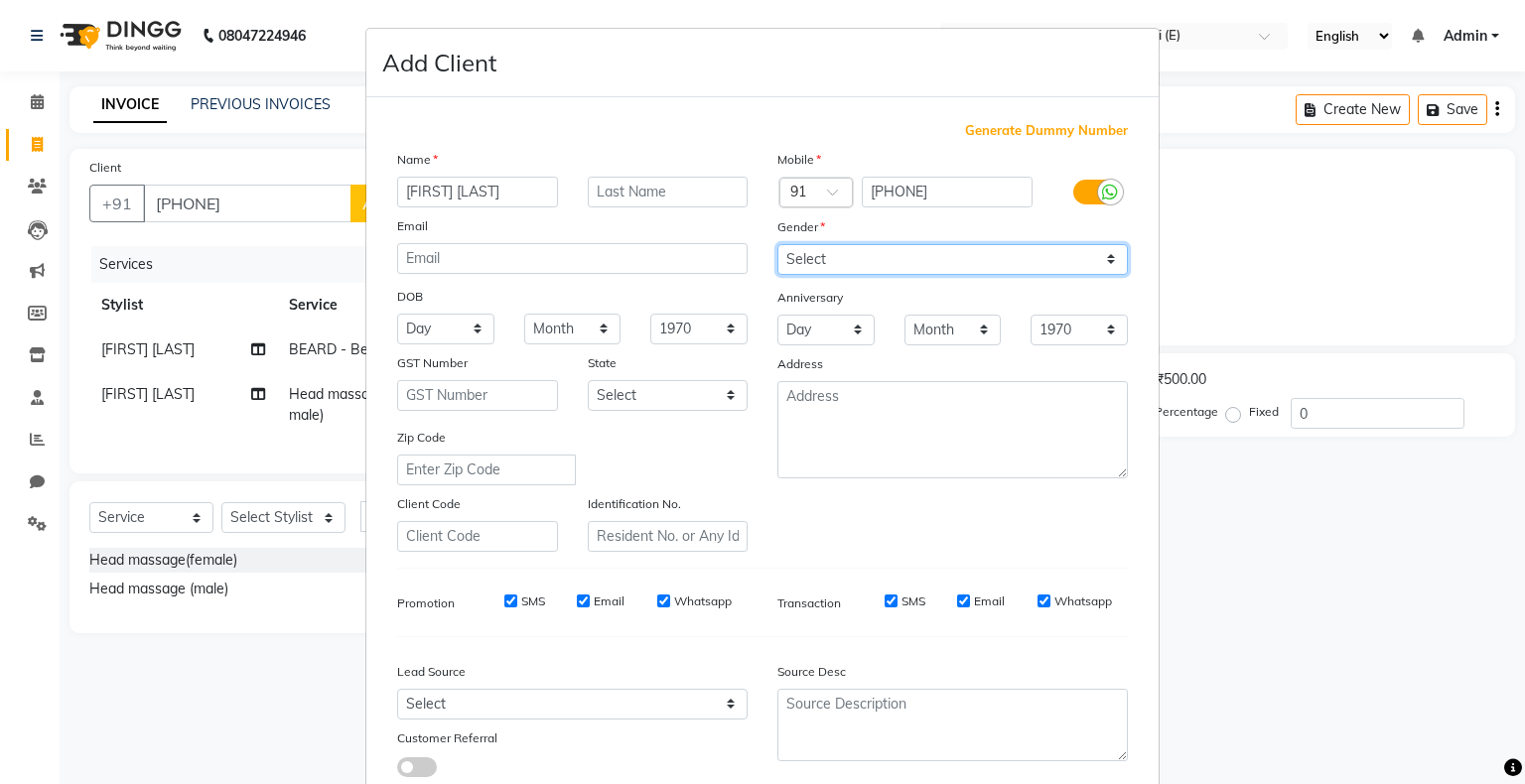select on "male" 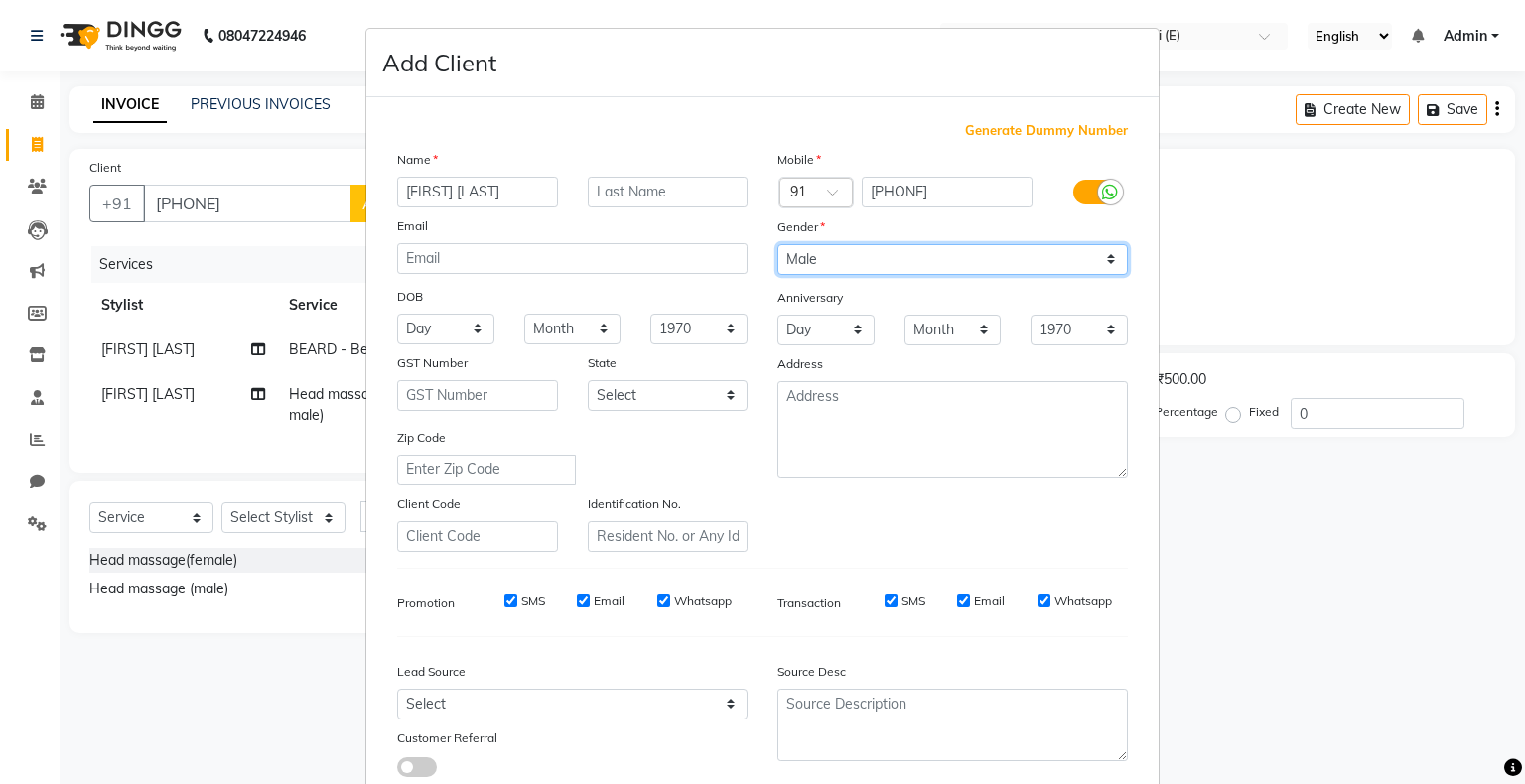 click on "Select Male Female Other Prefer Not To Say" at bounding box center (952, 259) 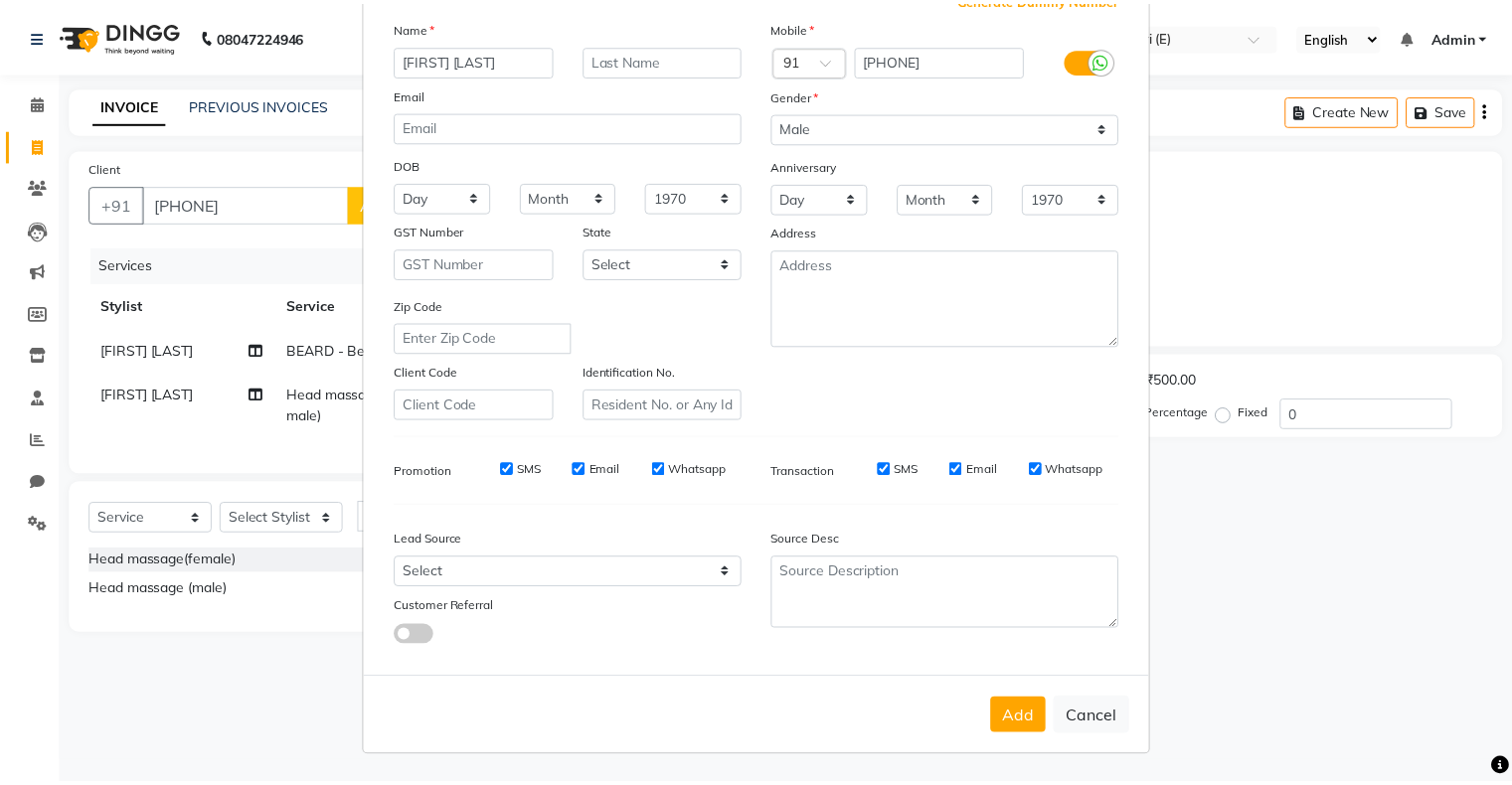 scroll, scrollTop: 141, scrollLeft: 0, axis: vertical 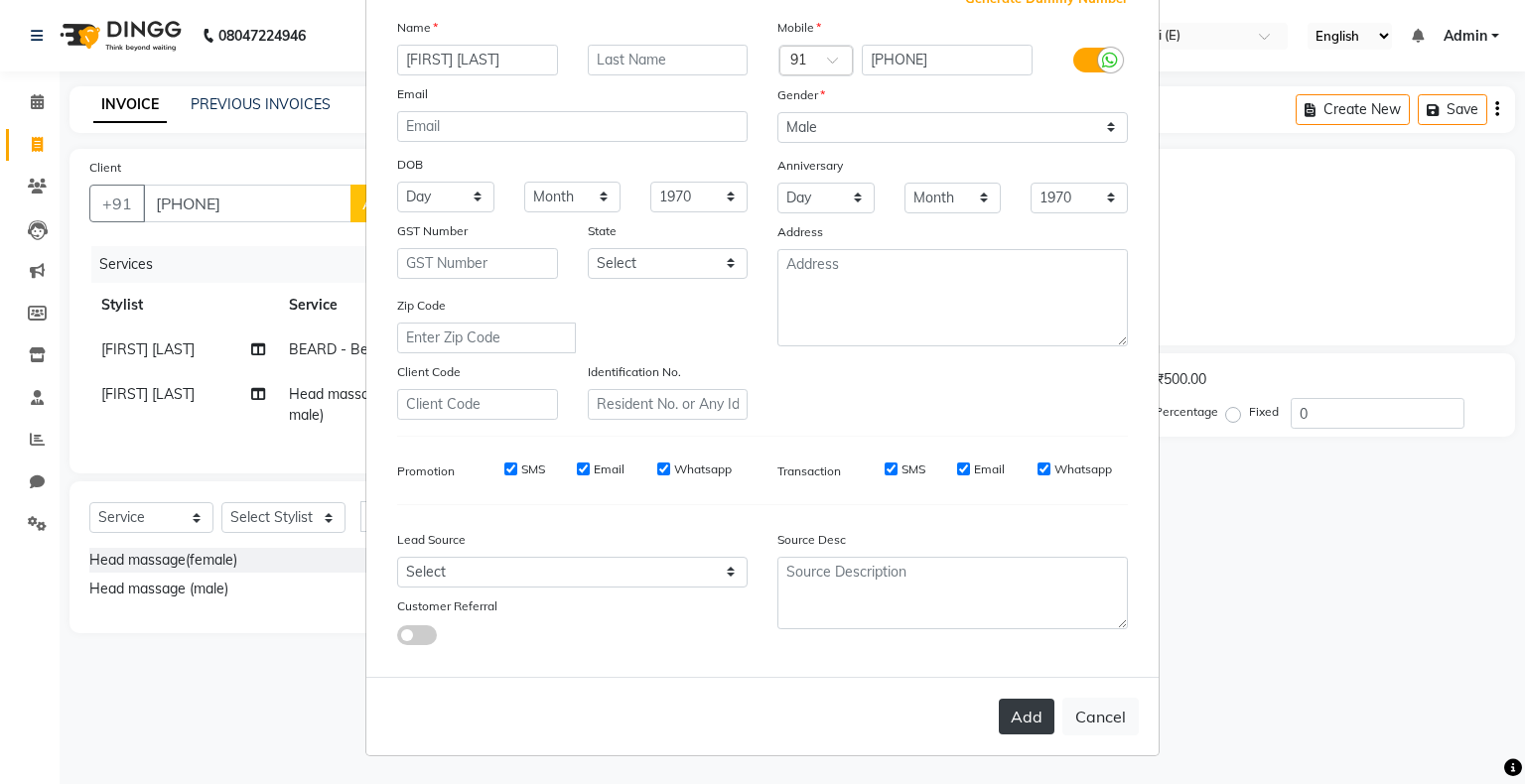 click on "Add" at bounding box center [1027, 717] 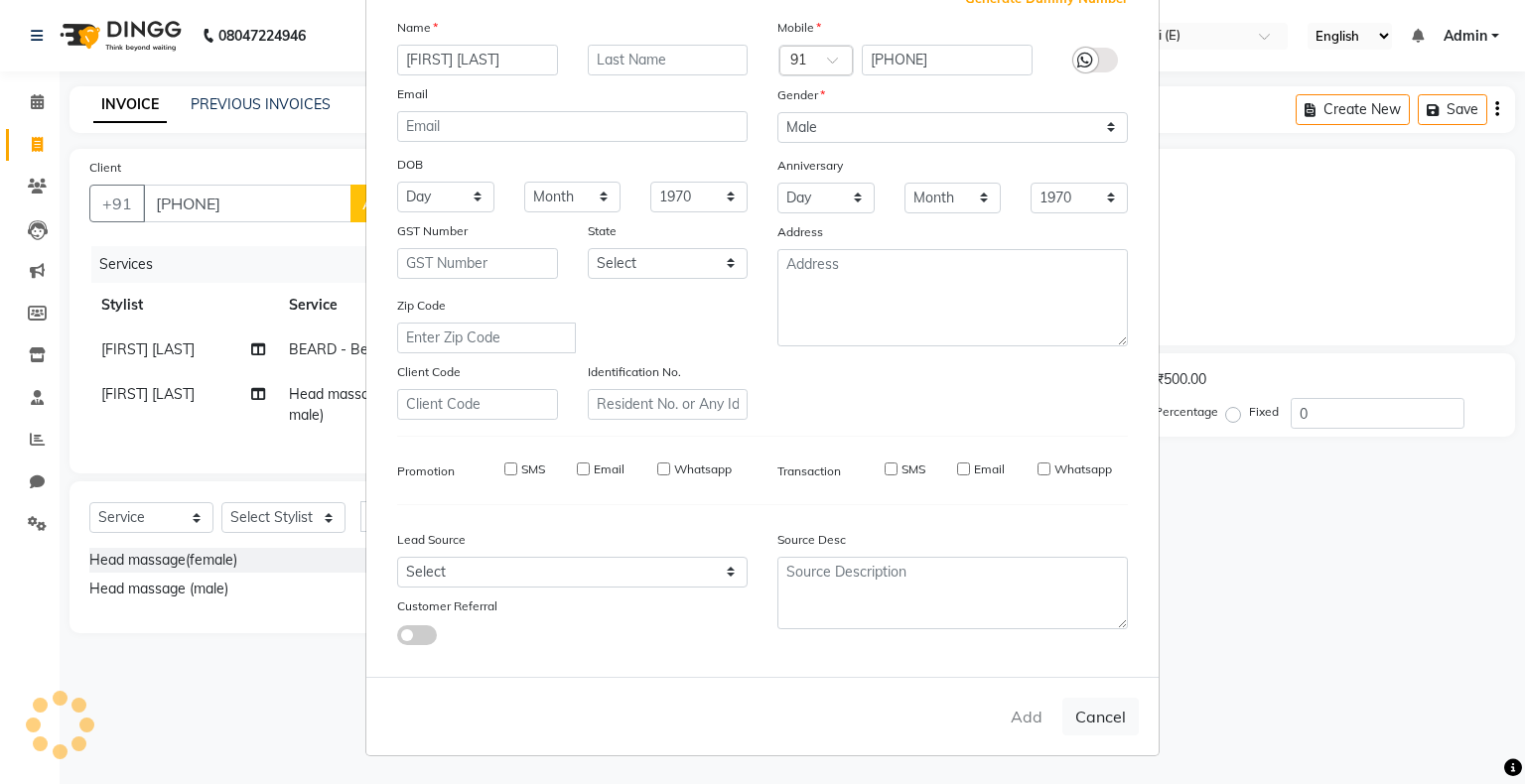type 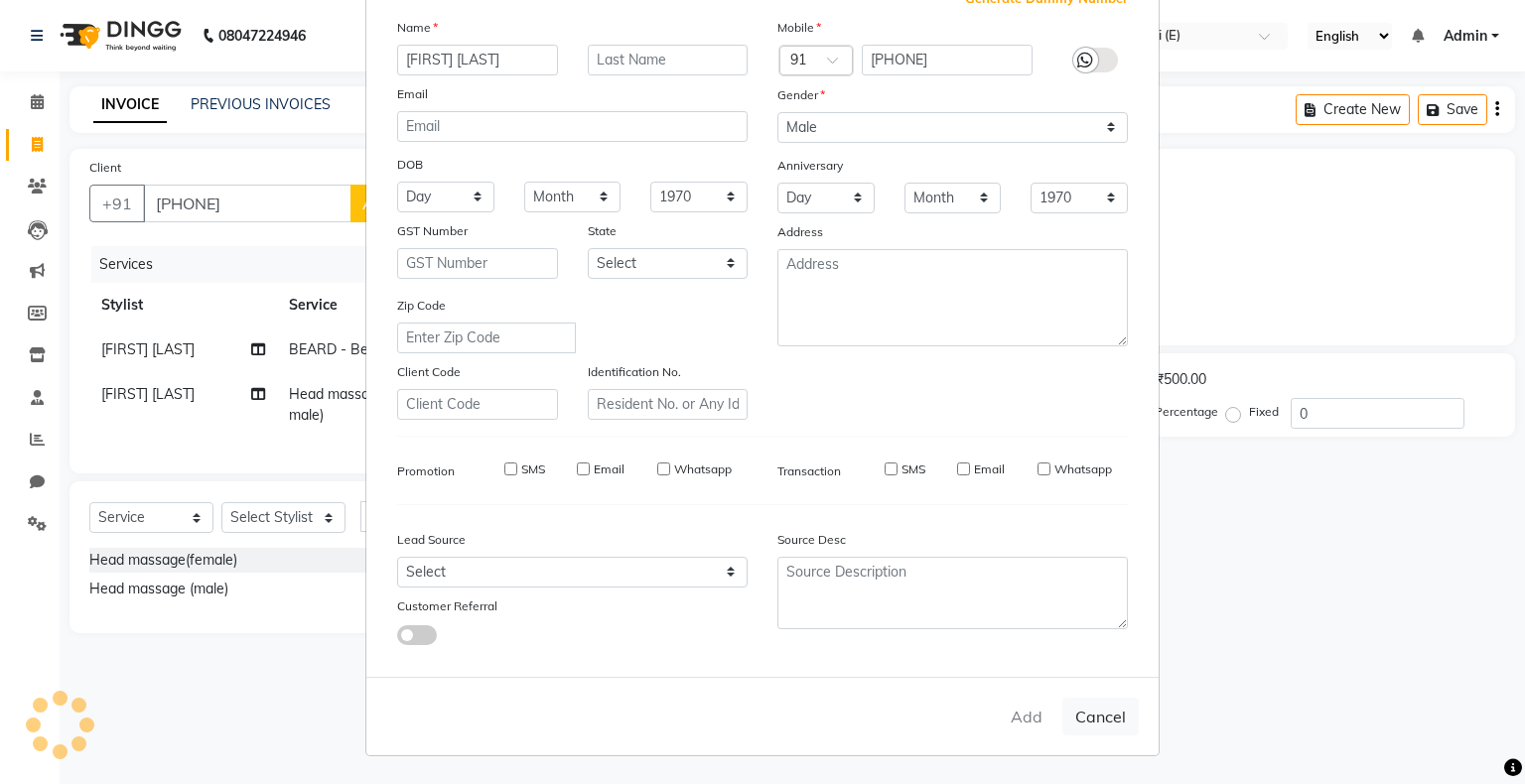 select 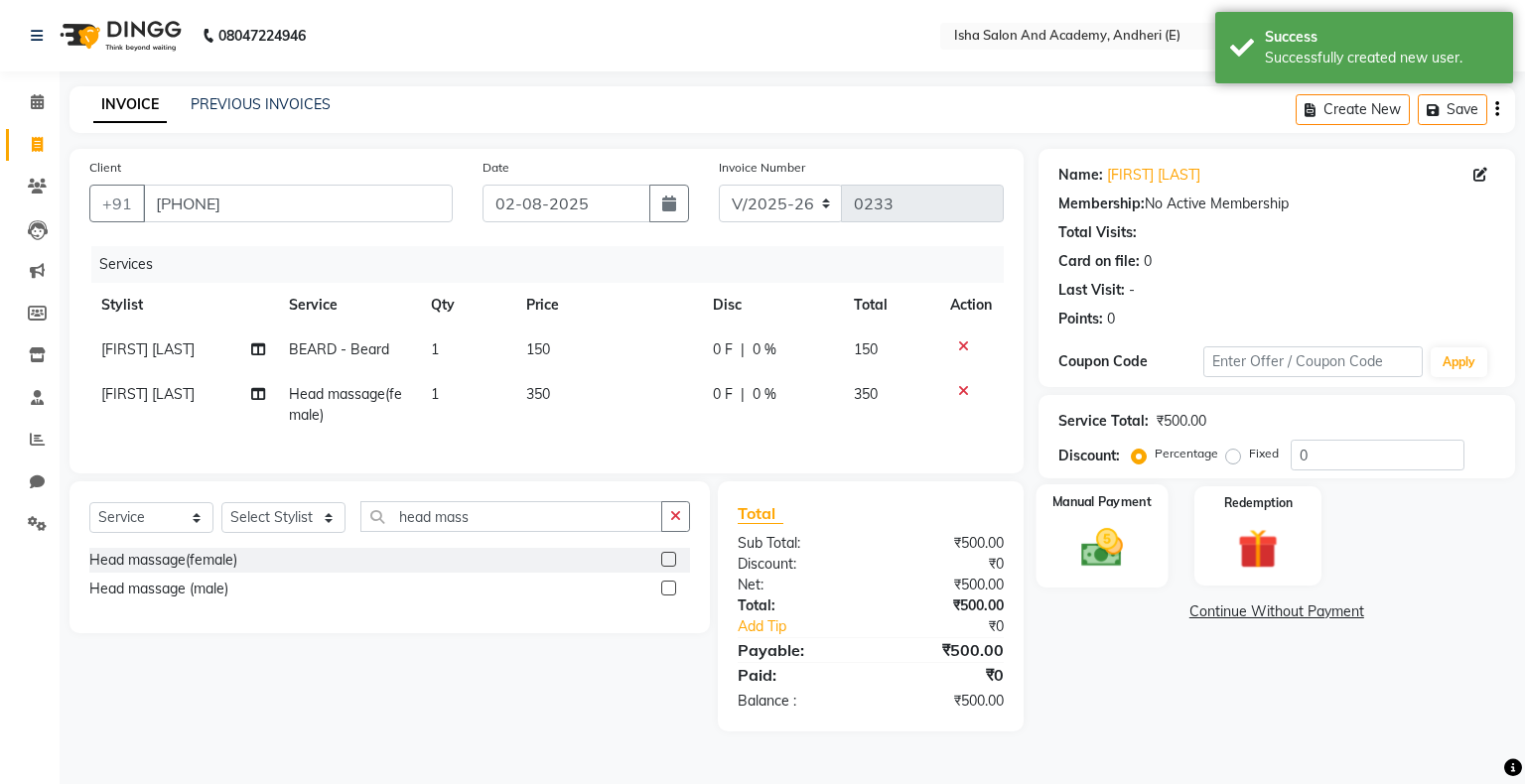 click 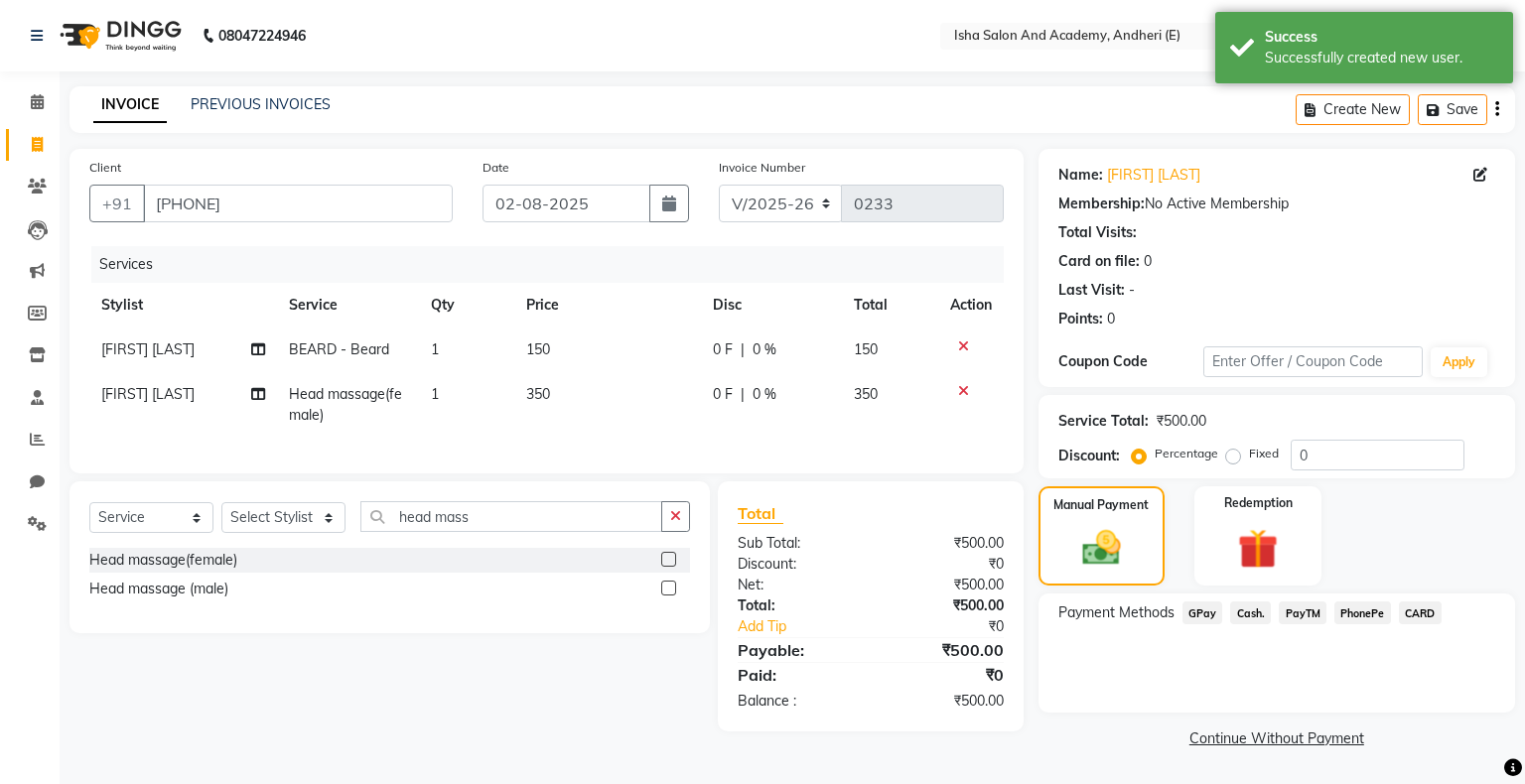 click on "Cash." 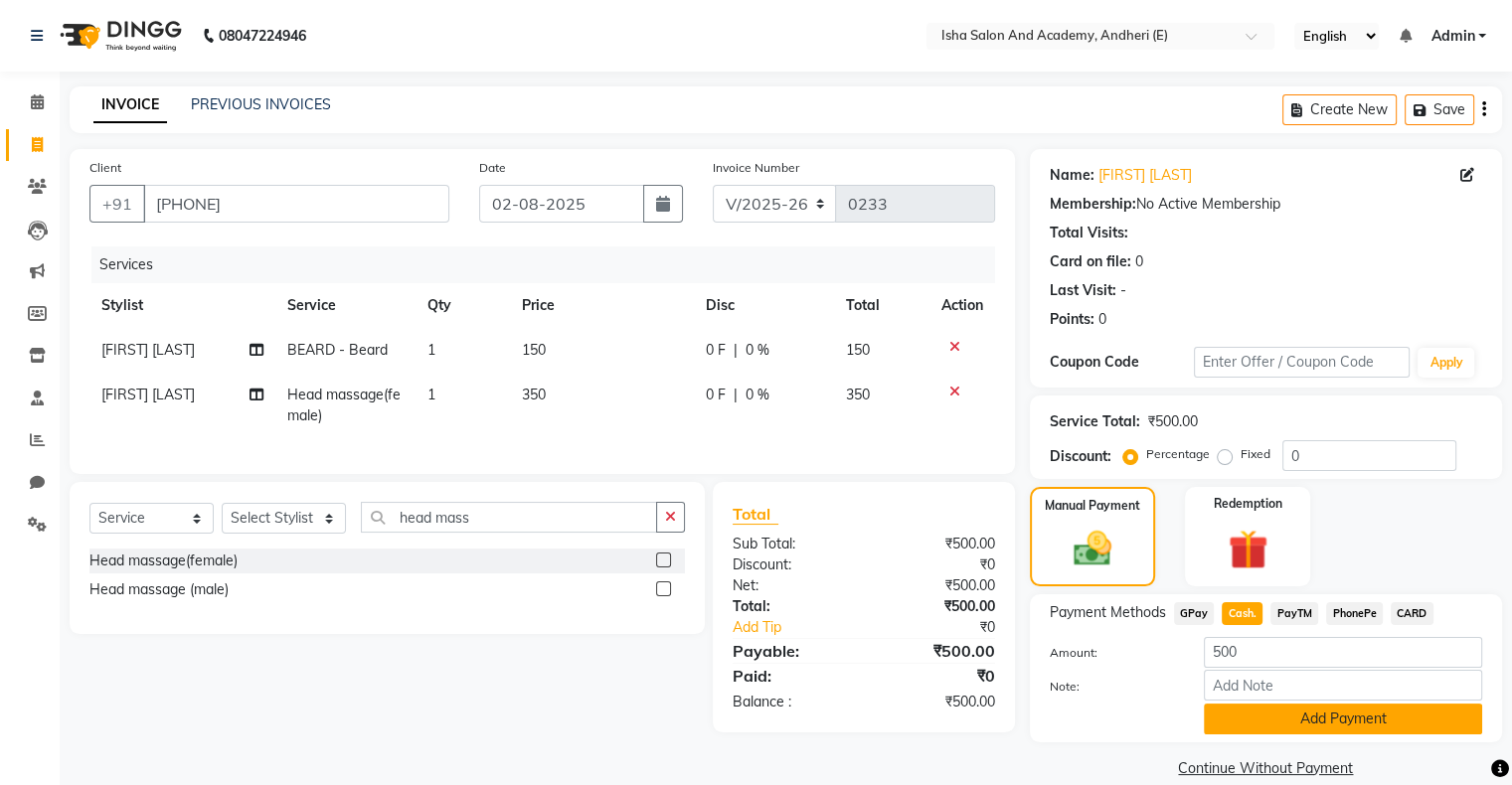click on "Add Payment" 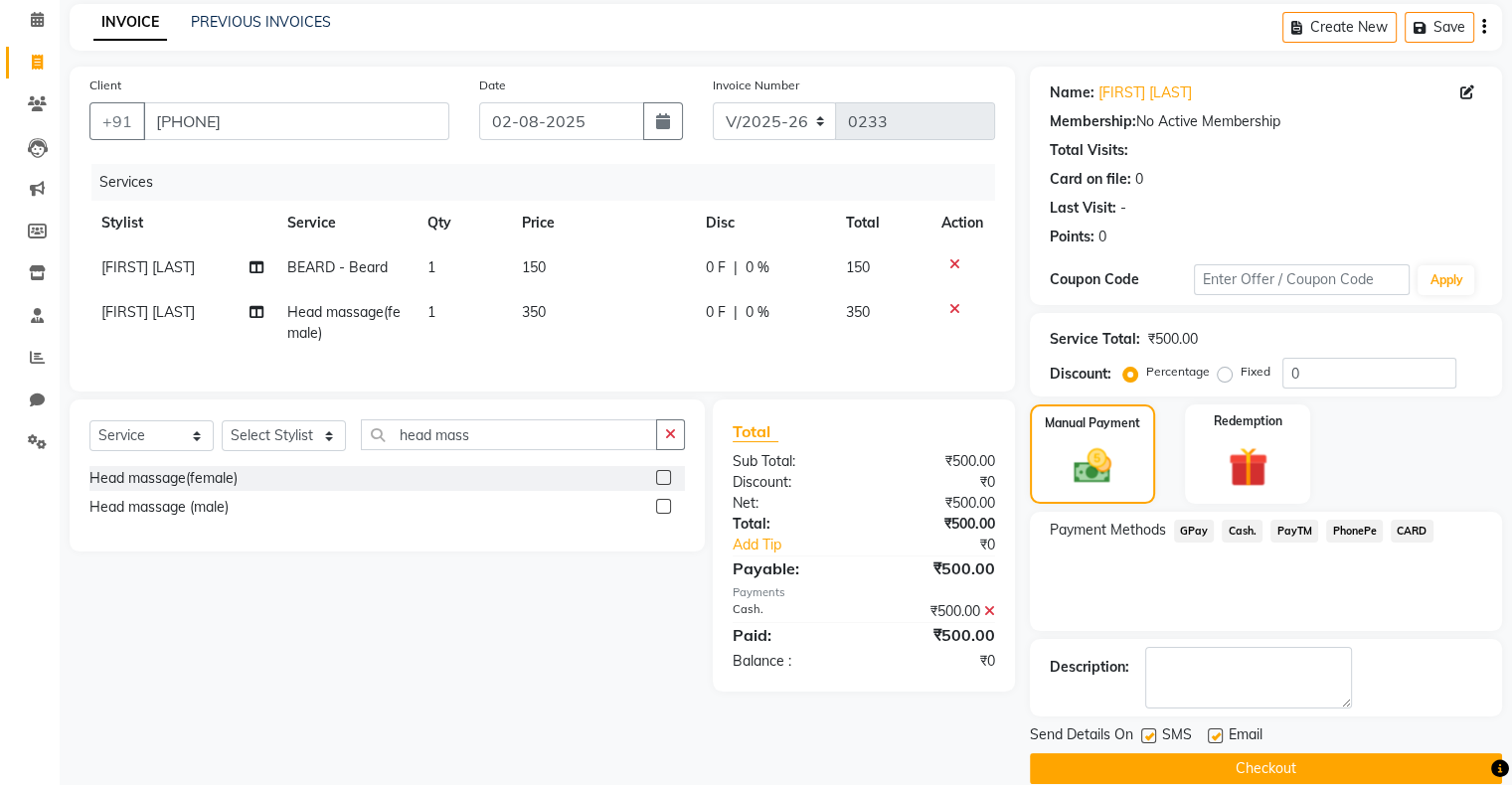 scroll, scrollTop: 87, scrollLeft: 0, axis: vertical 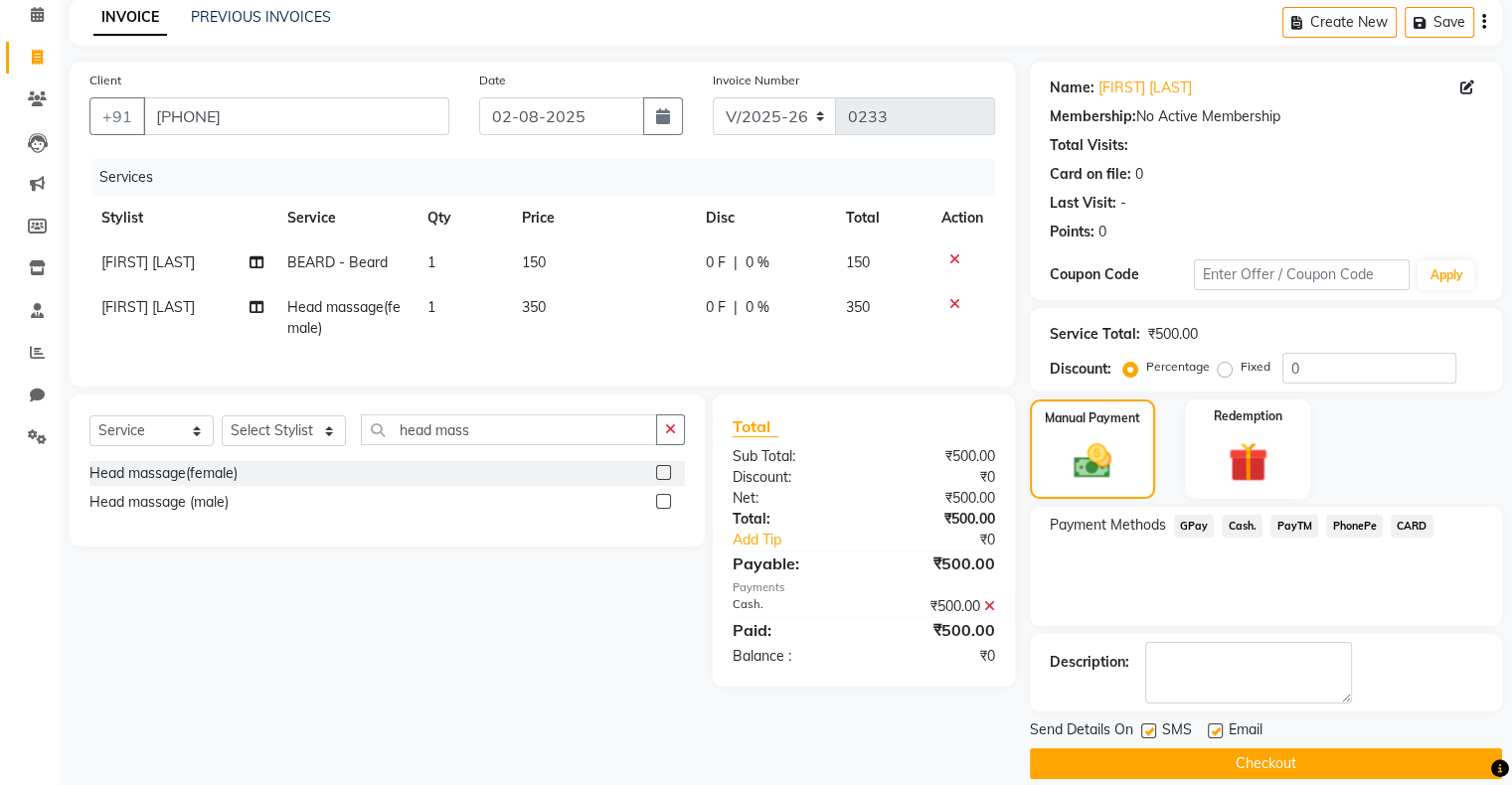 click on "Checkout" 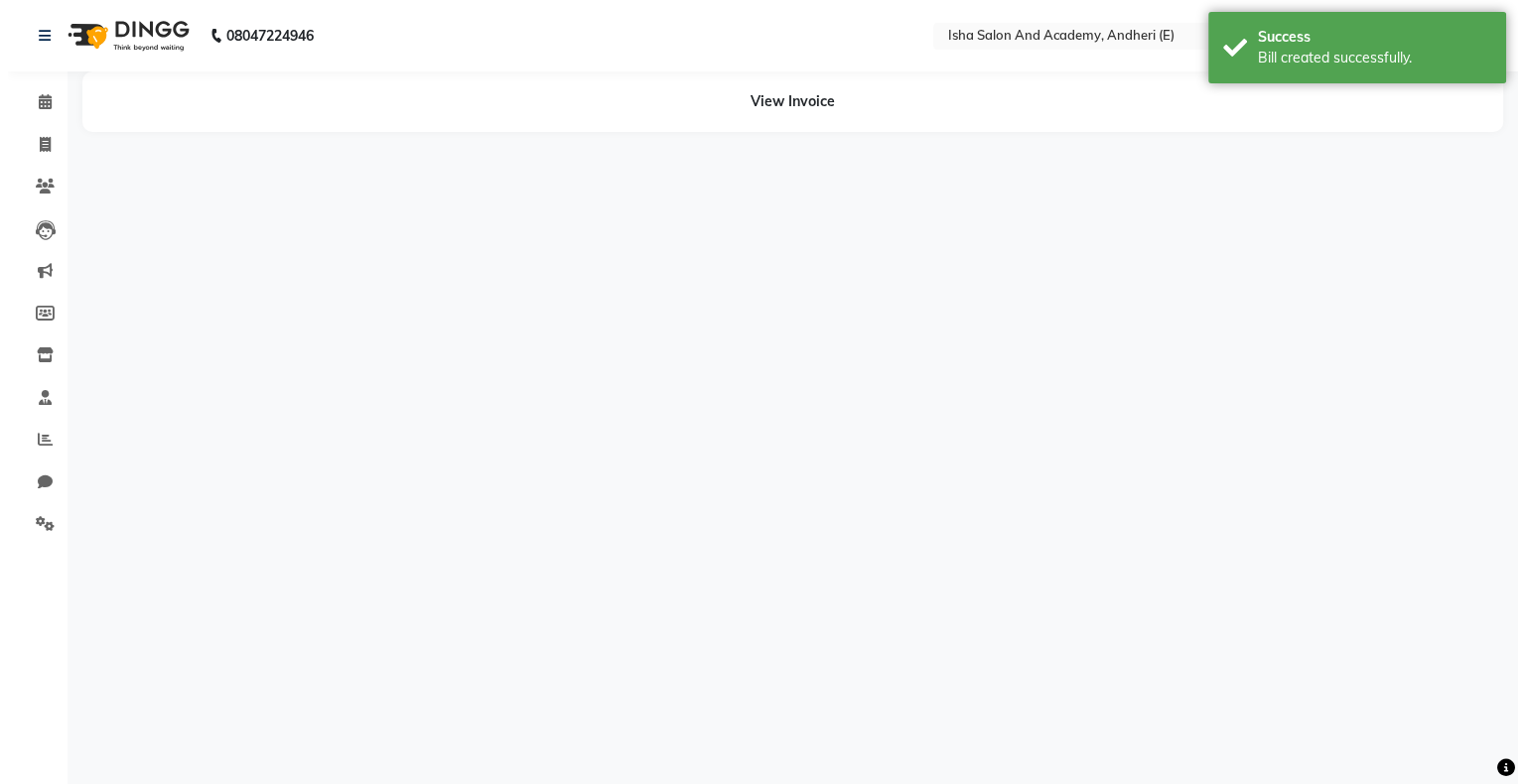 scroll, scrollTop: 0, scrollLeft: 0, axis: both 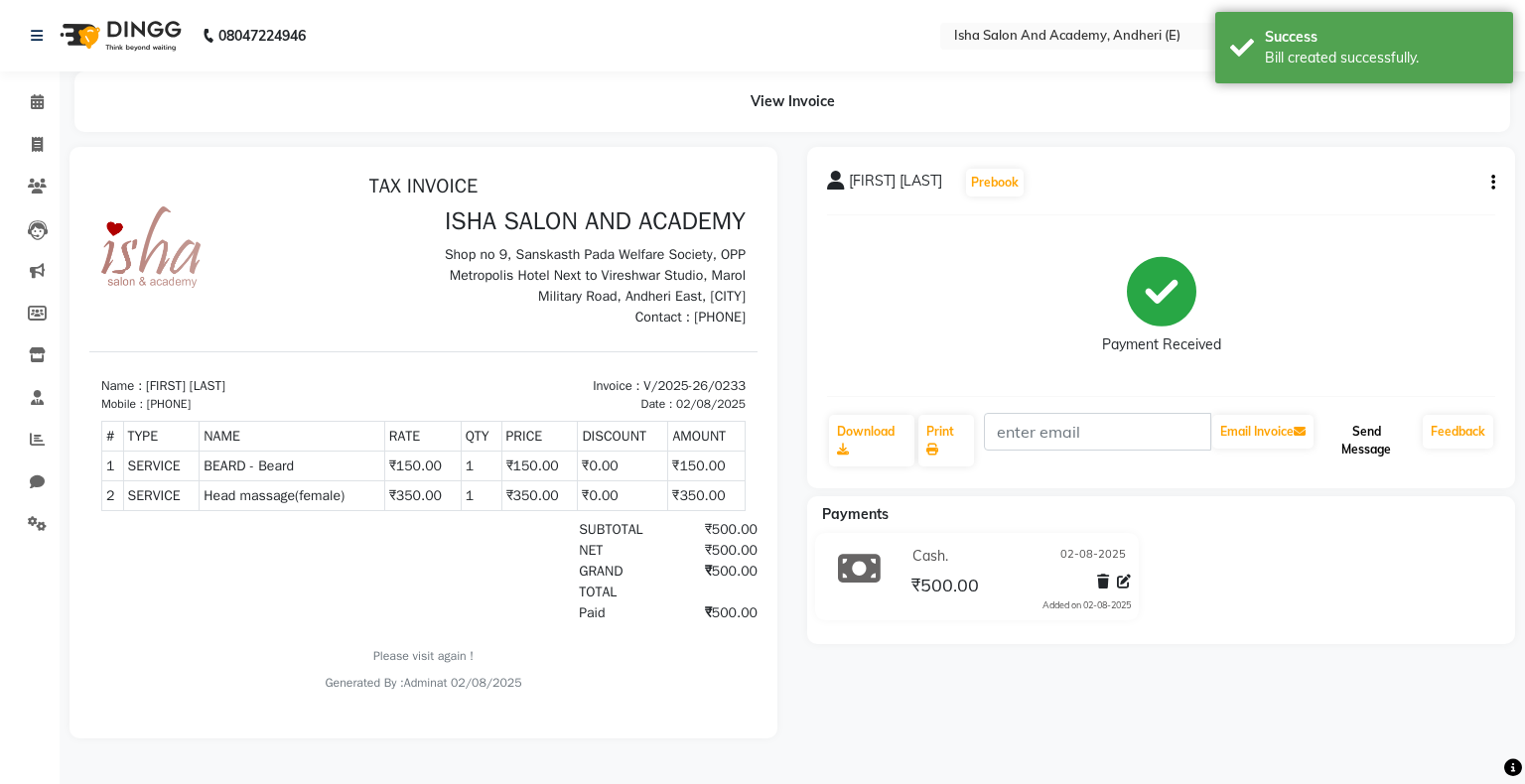 click on "Send Message" 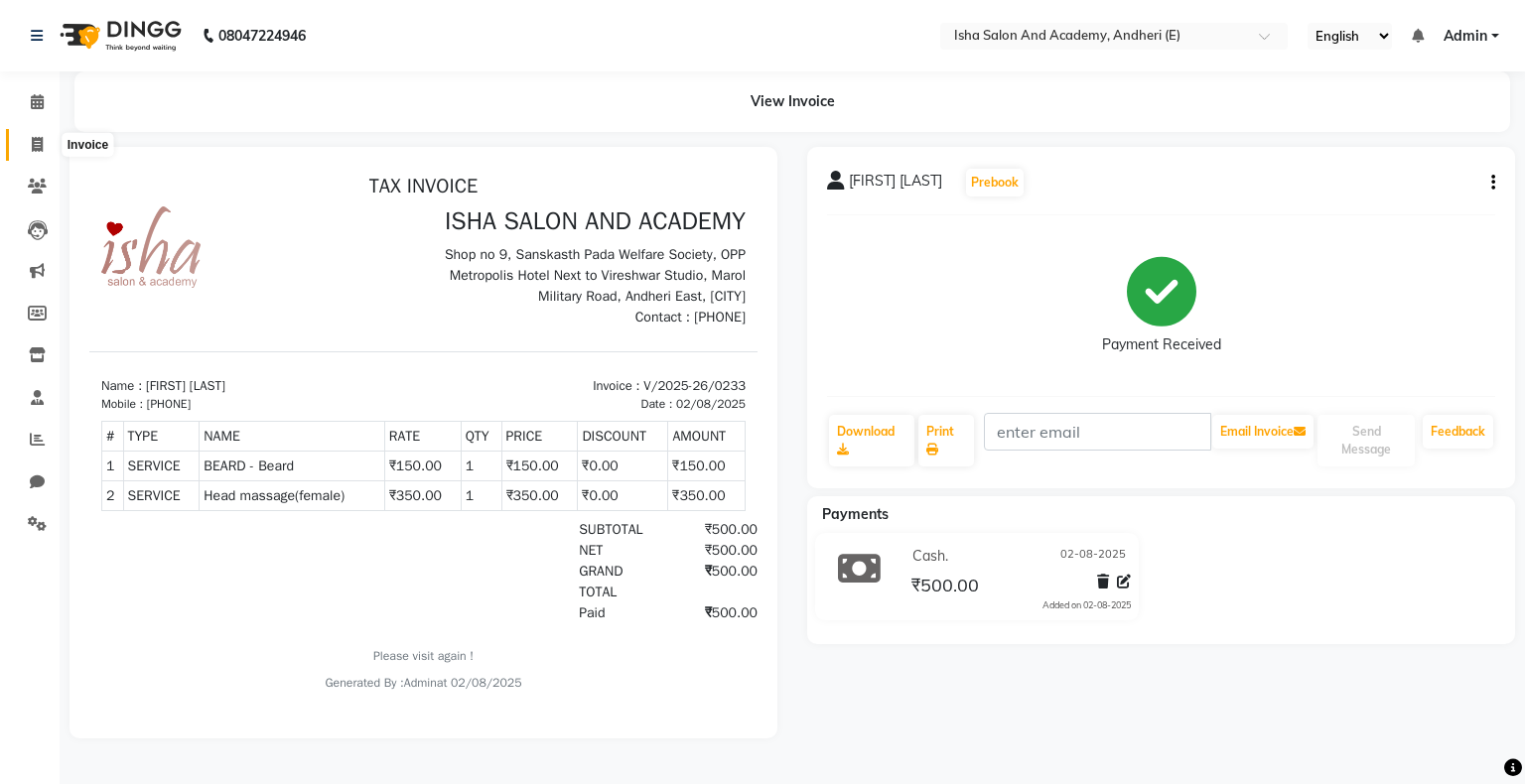 click 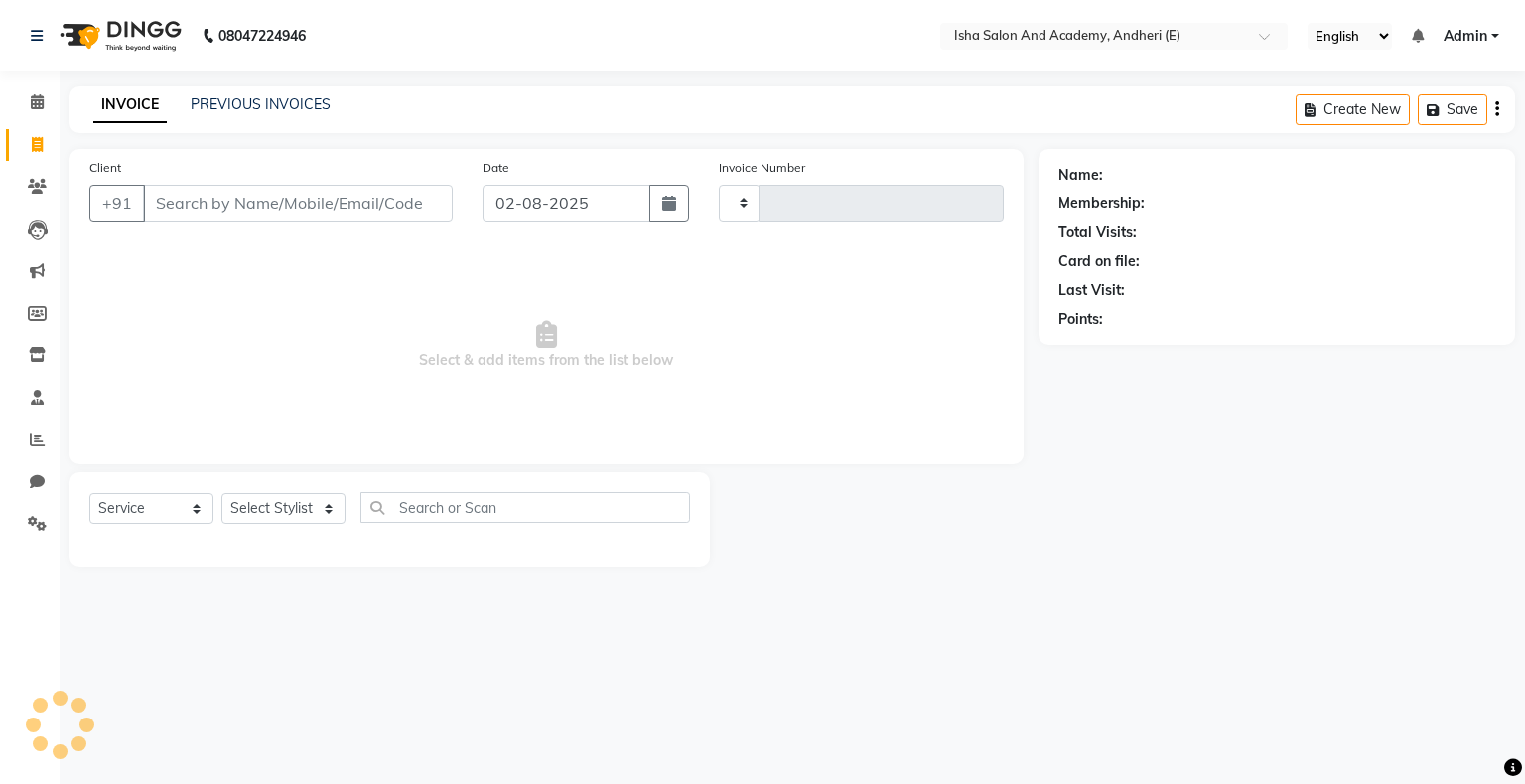 type on "0234" 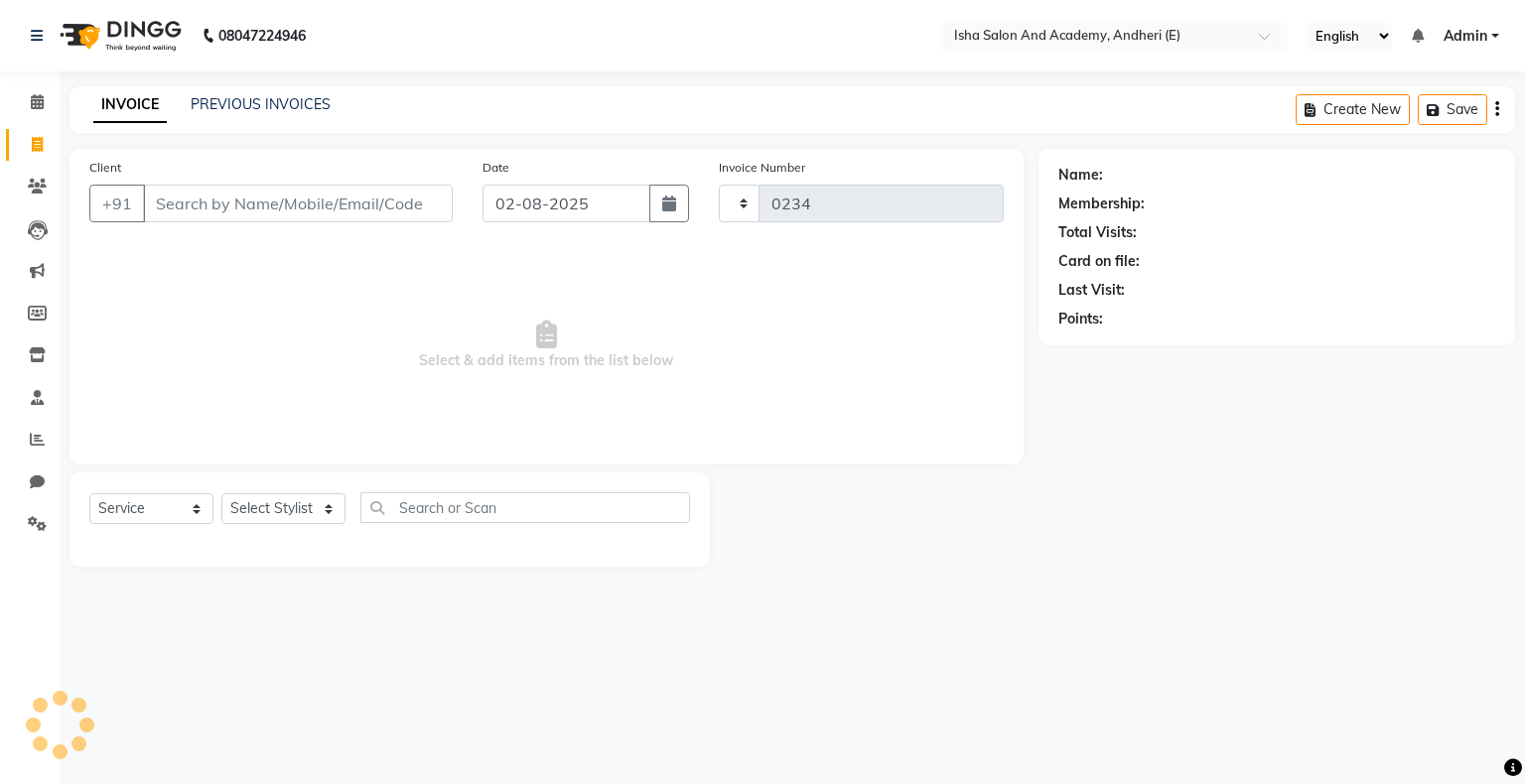 select on "8203" 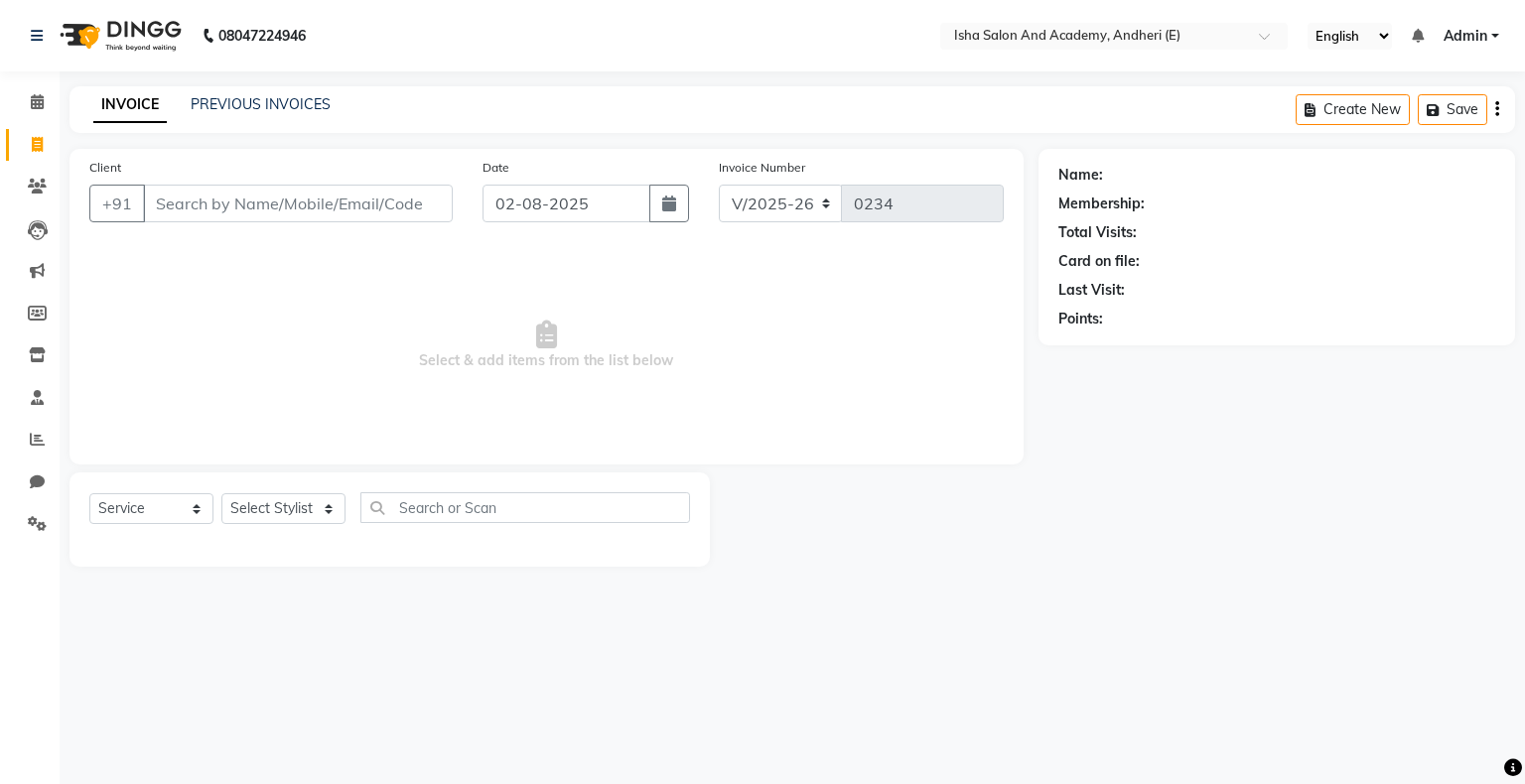 click on "Client" at bounding box center [298, 203] 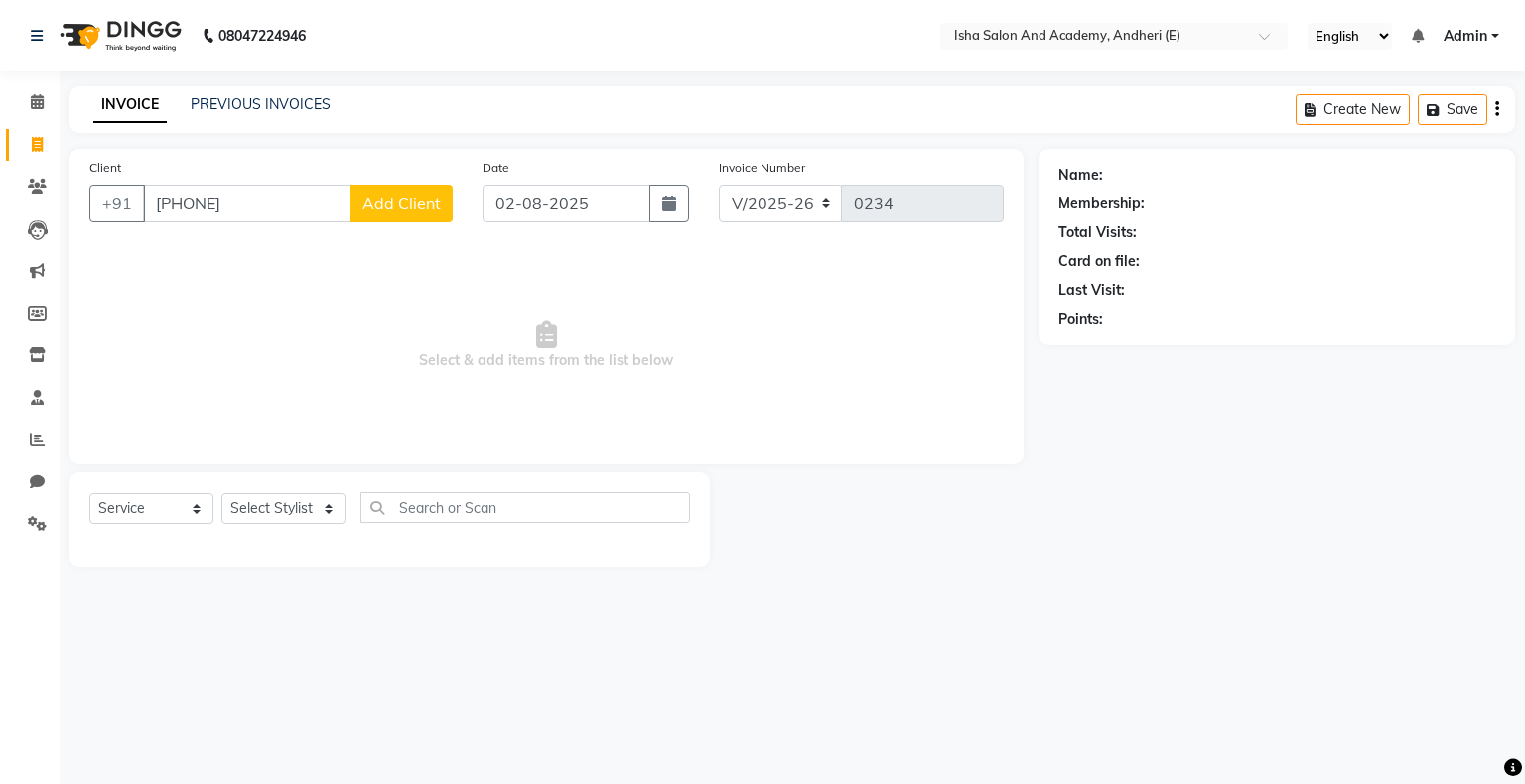 type on "[PHONE]" 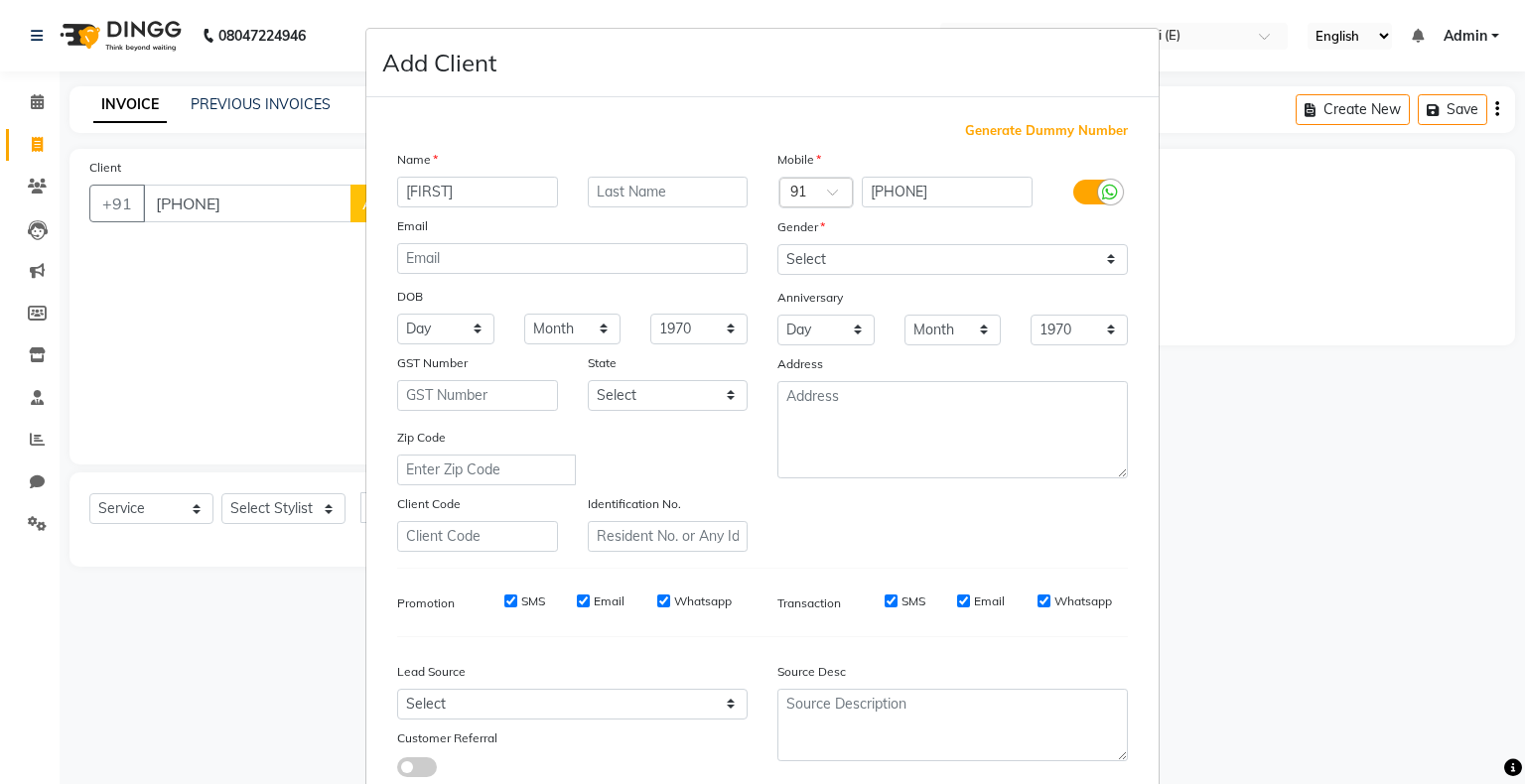 type on "[FIRST]" 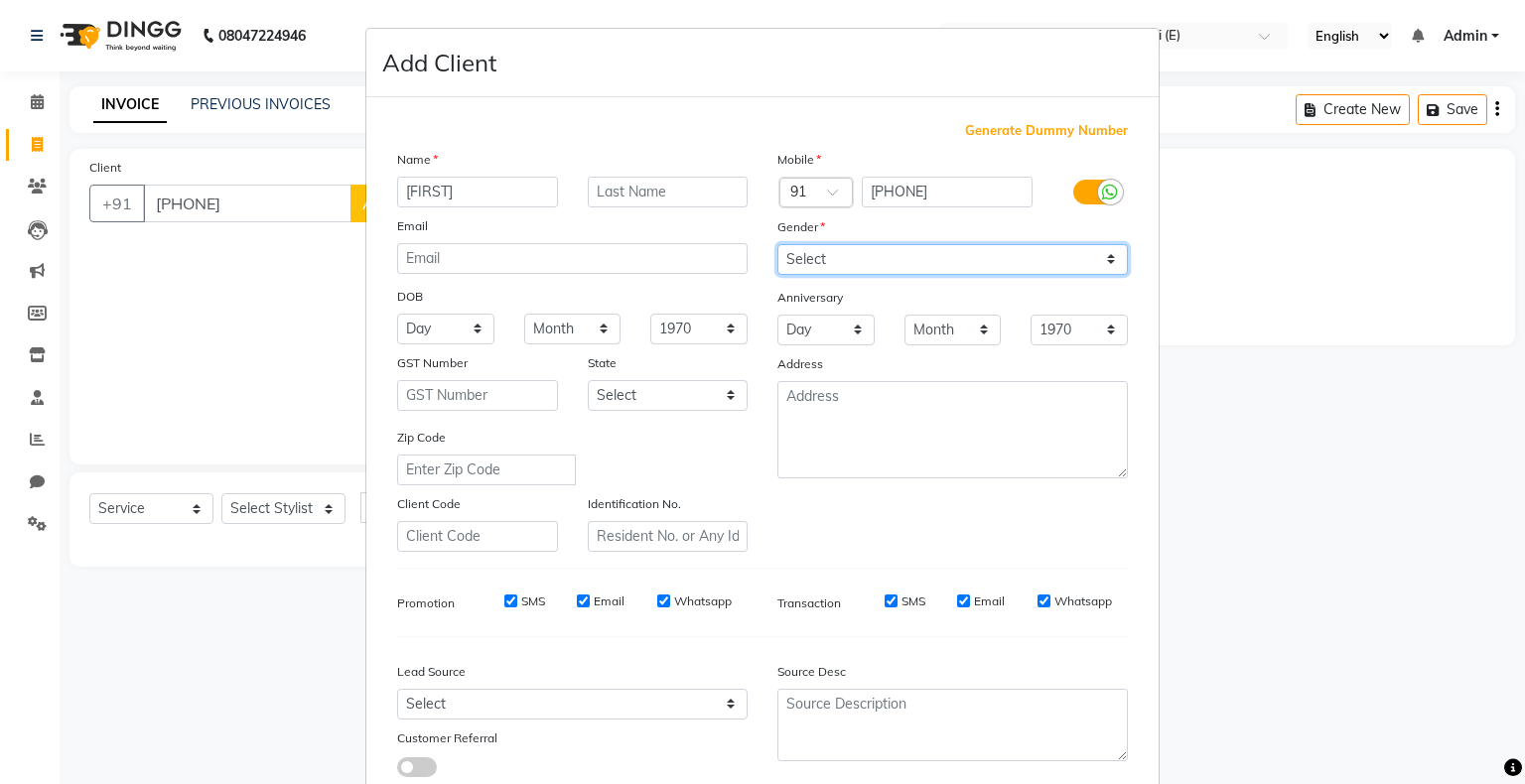 click on "Select Male Female Other Prefer Not To Say" at bounding box center (952, 259) 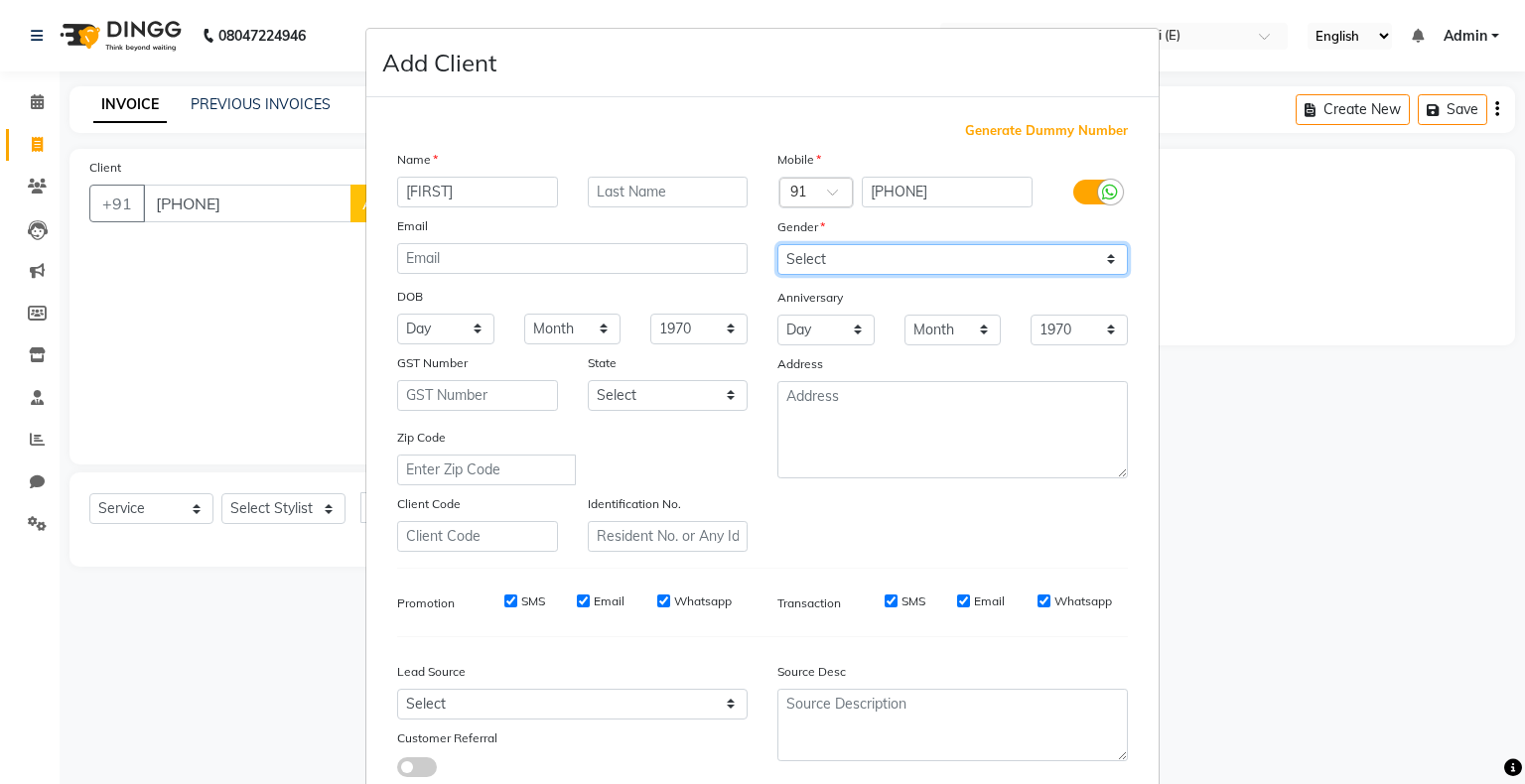 select on "female" 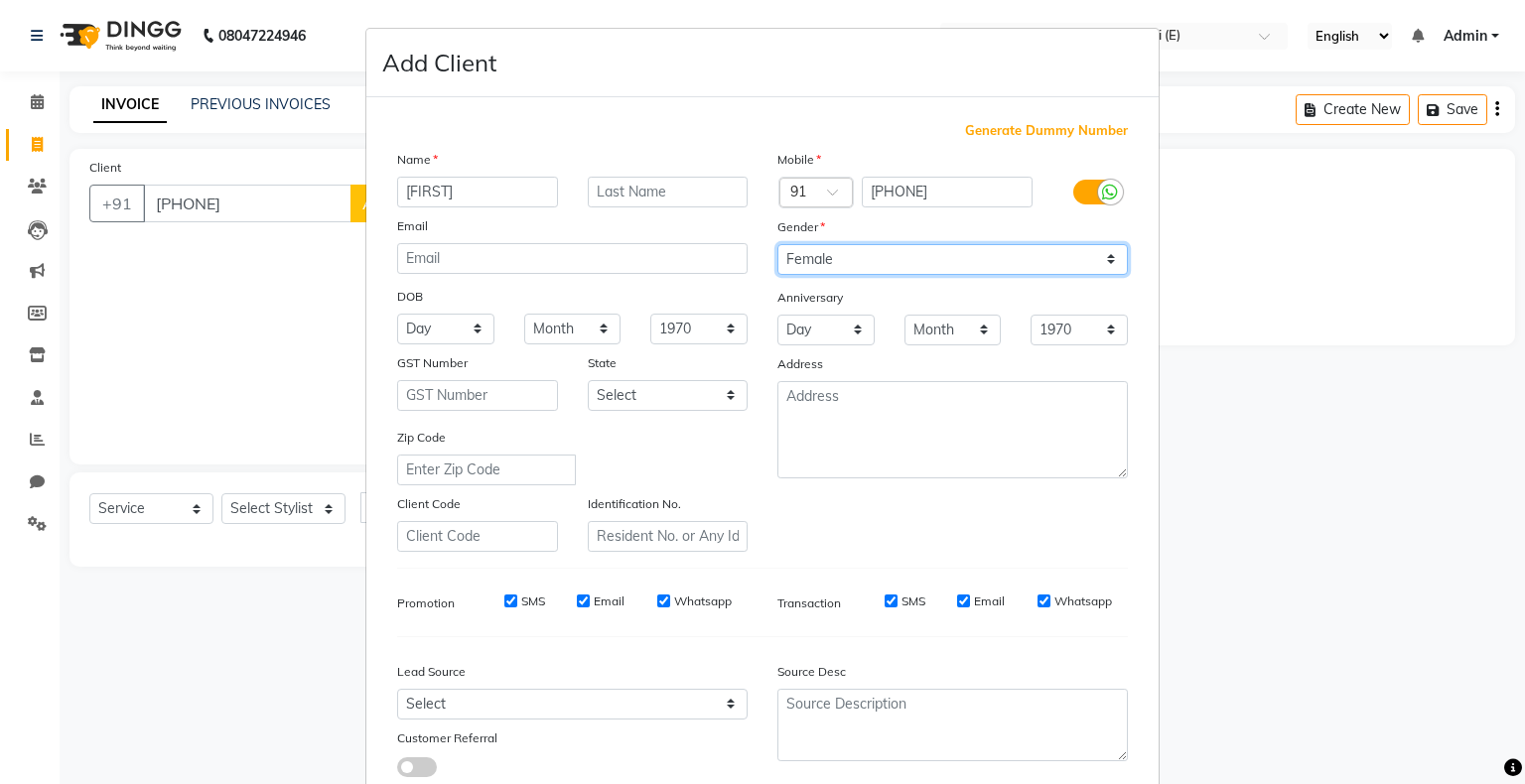 click on "Select Male Female Other Prefer Not To Say" at bounding box center [952, 259] 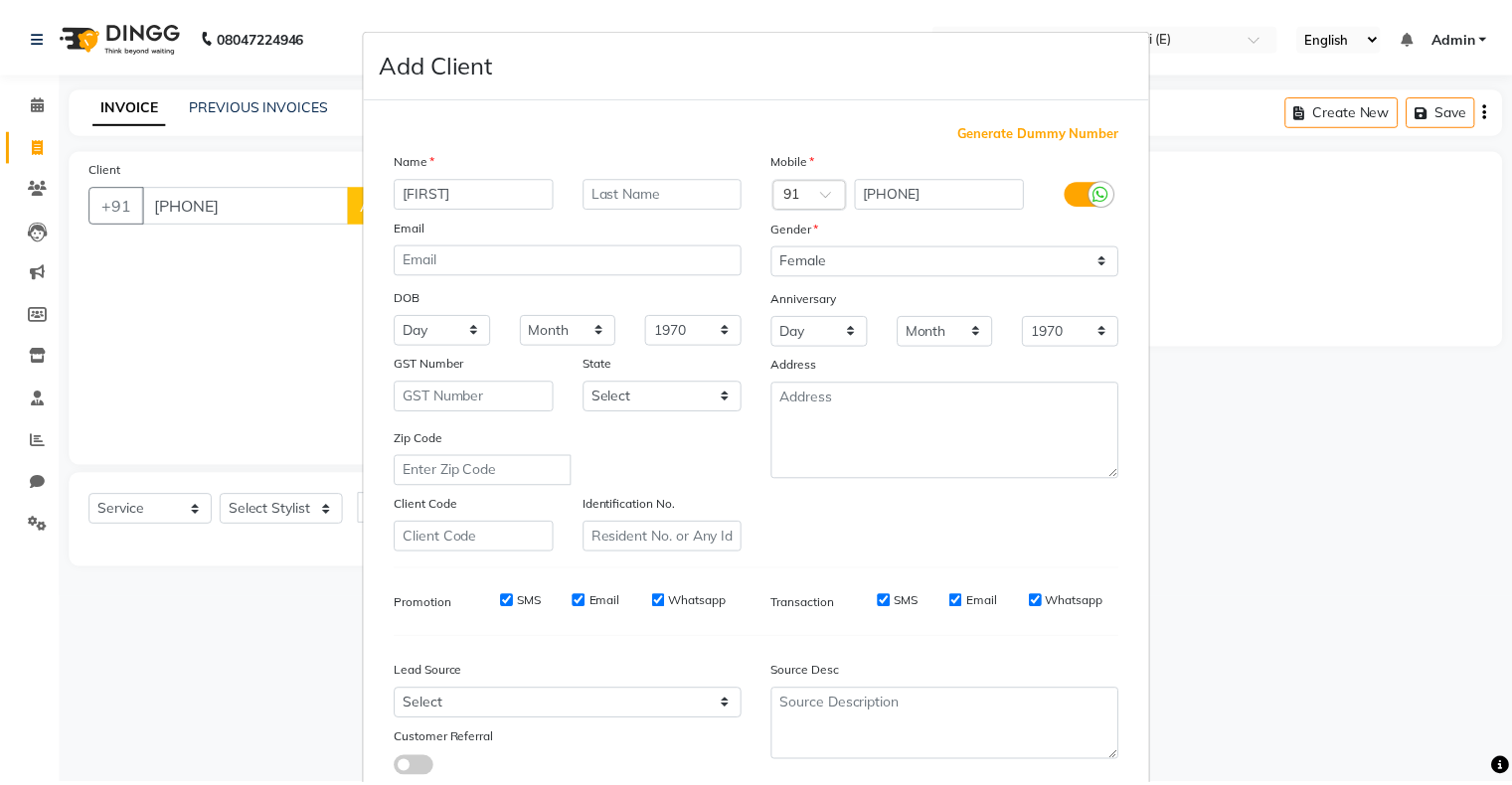 scroll, scrollTop: 141, scrollLeft: 0, axis: vertical 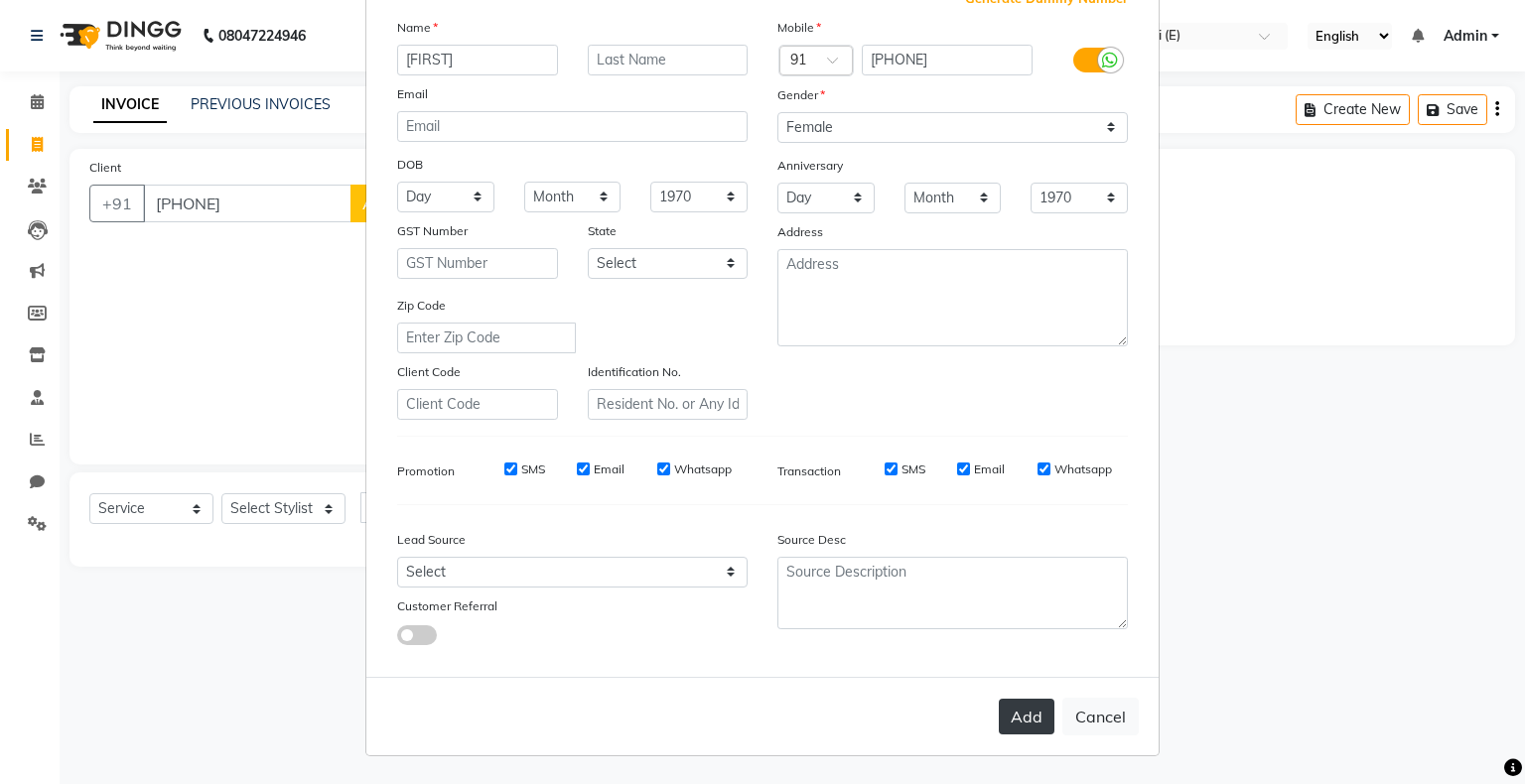 click on "Add" at bounding box center (1027, 717) 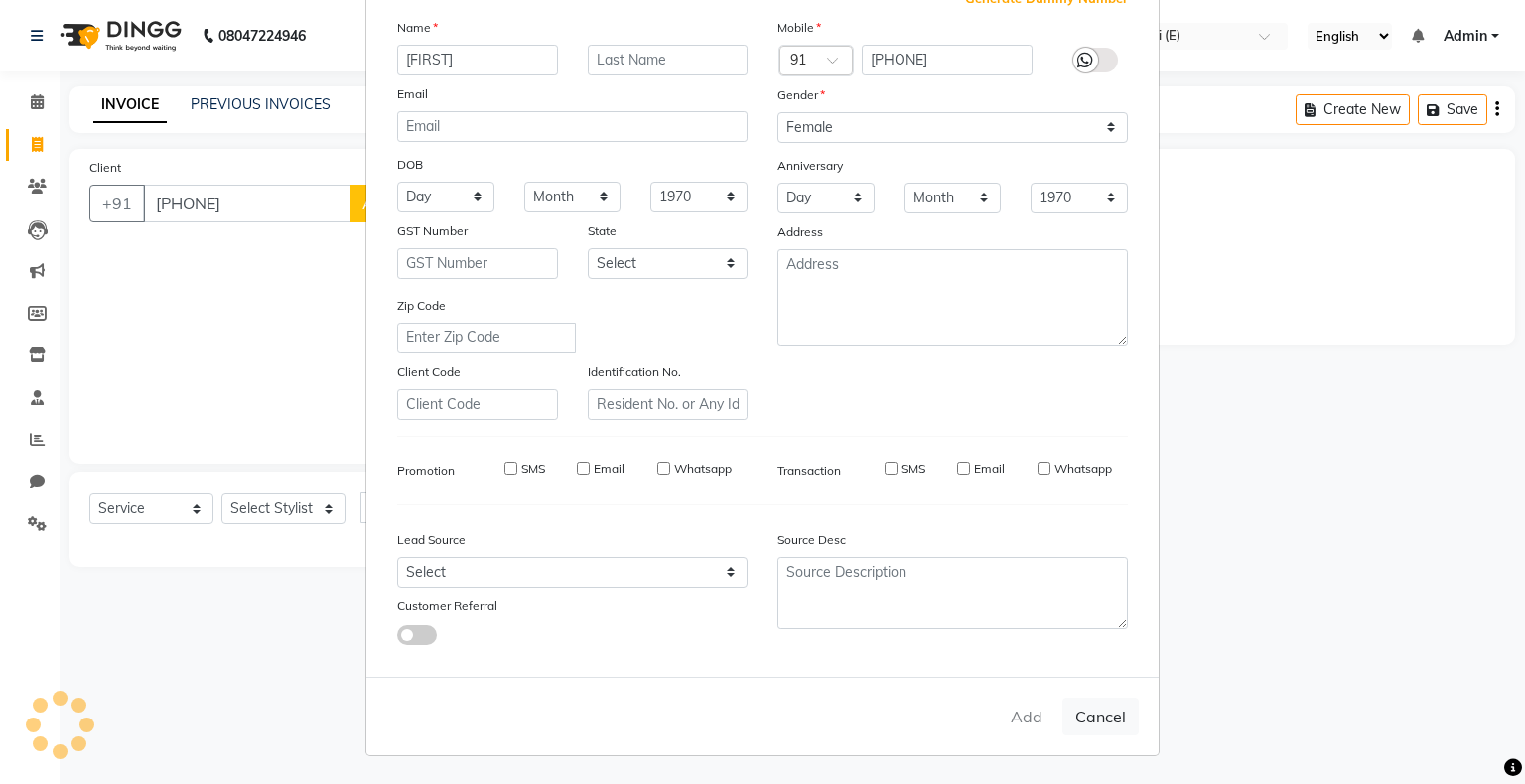 type 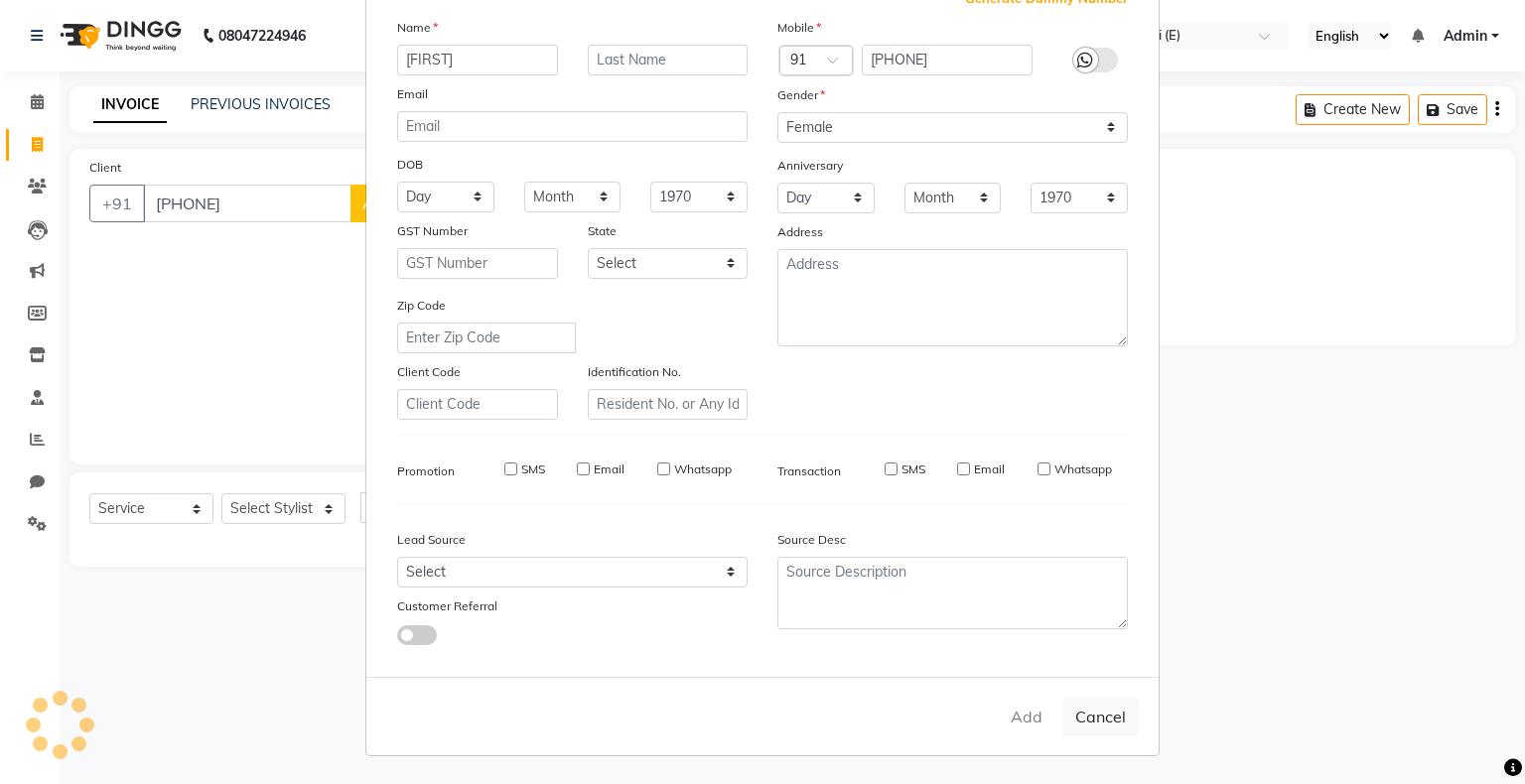 select 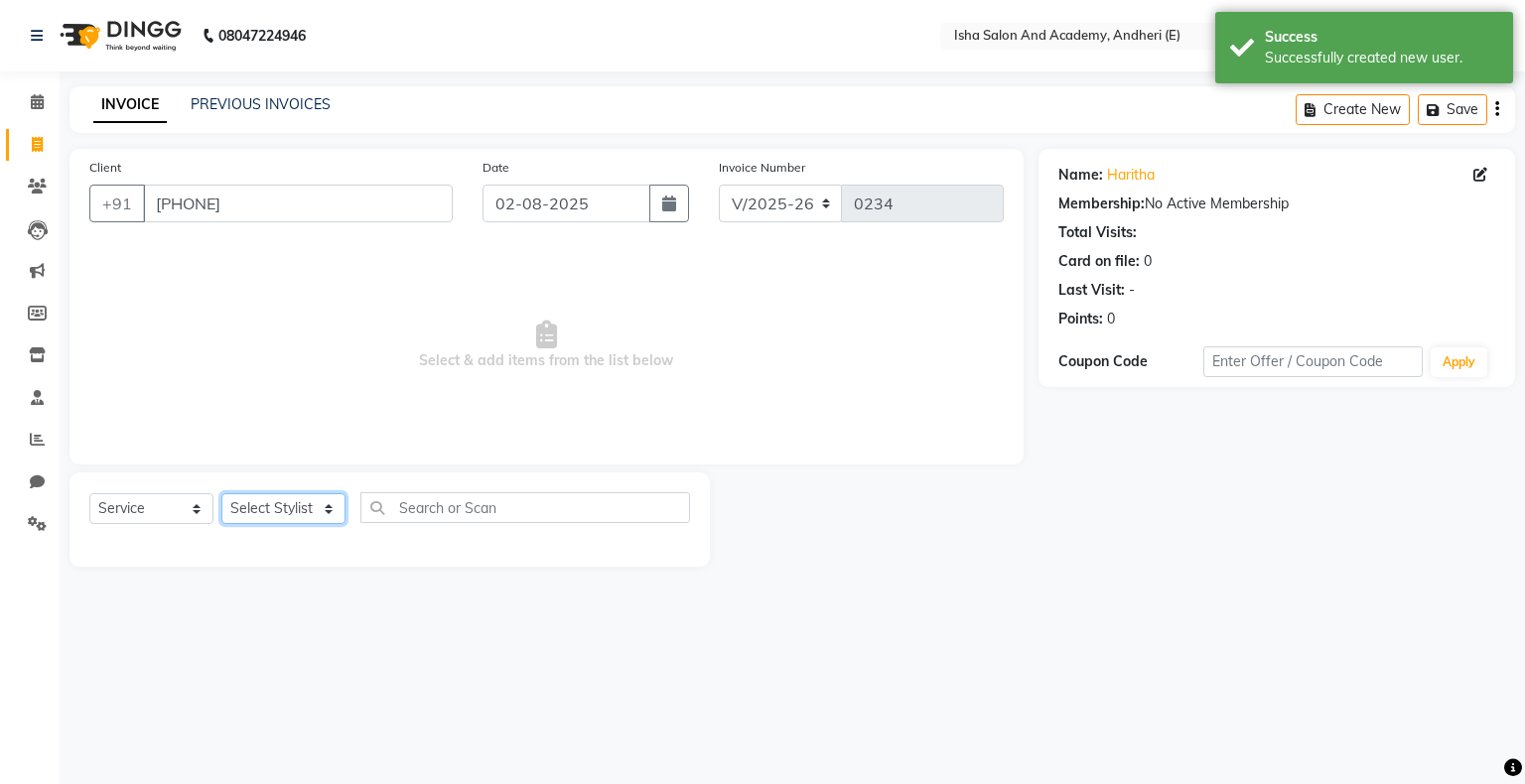 click on "Select Stylist [FIRST] [LAST] [FIRST] [LAST] [FIRST] [LAST]" 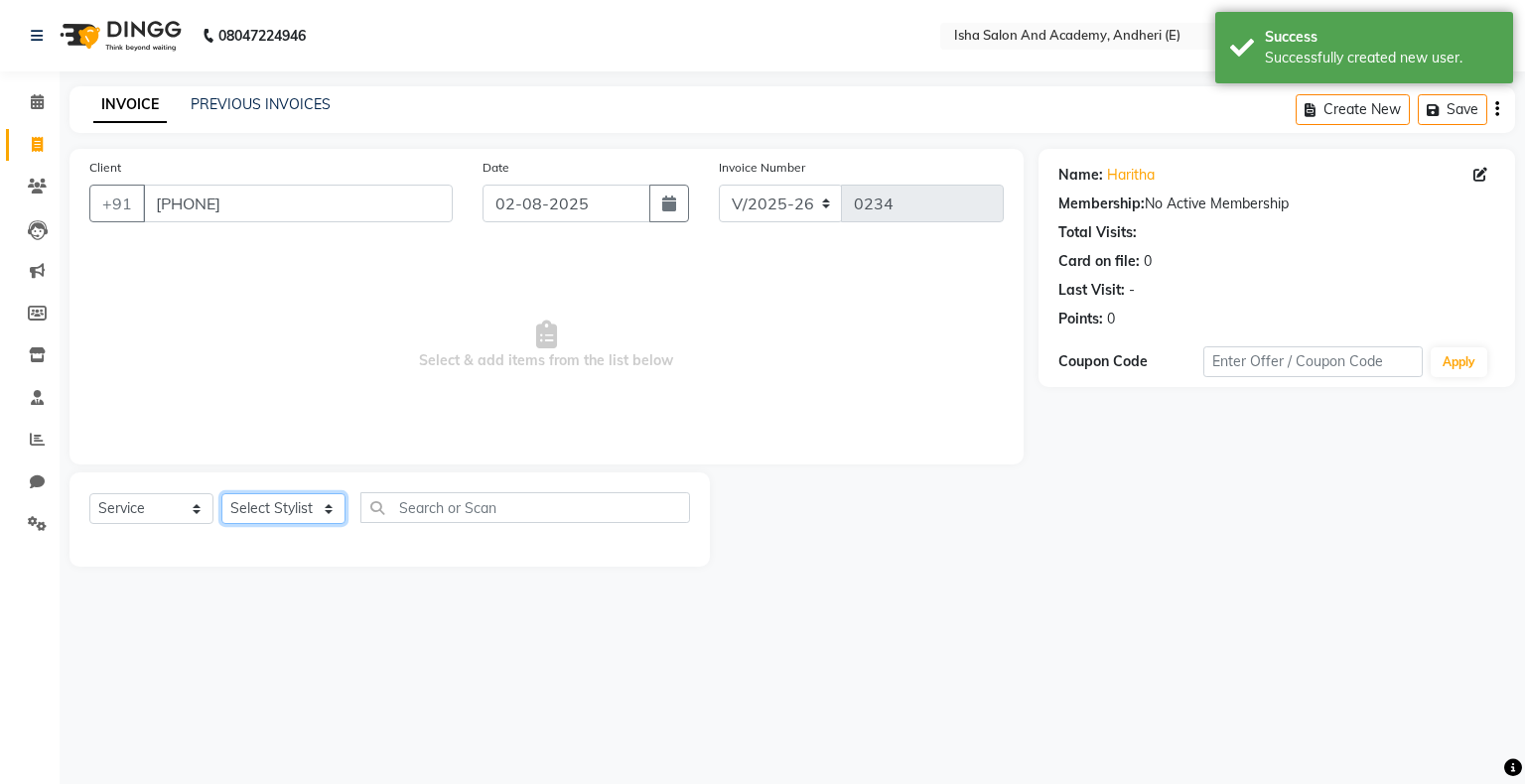 select on "[PHONE]" 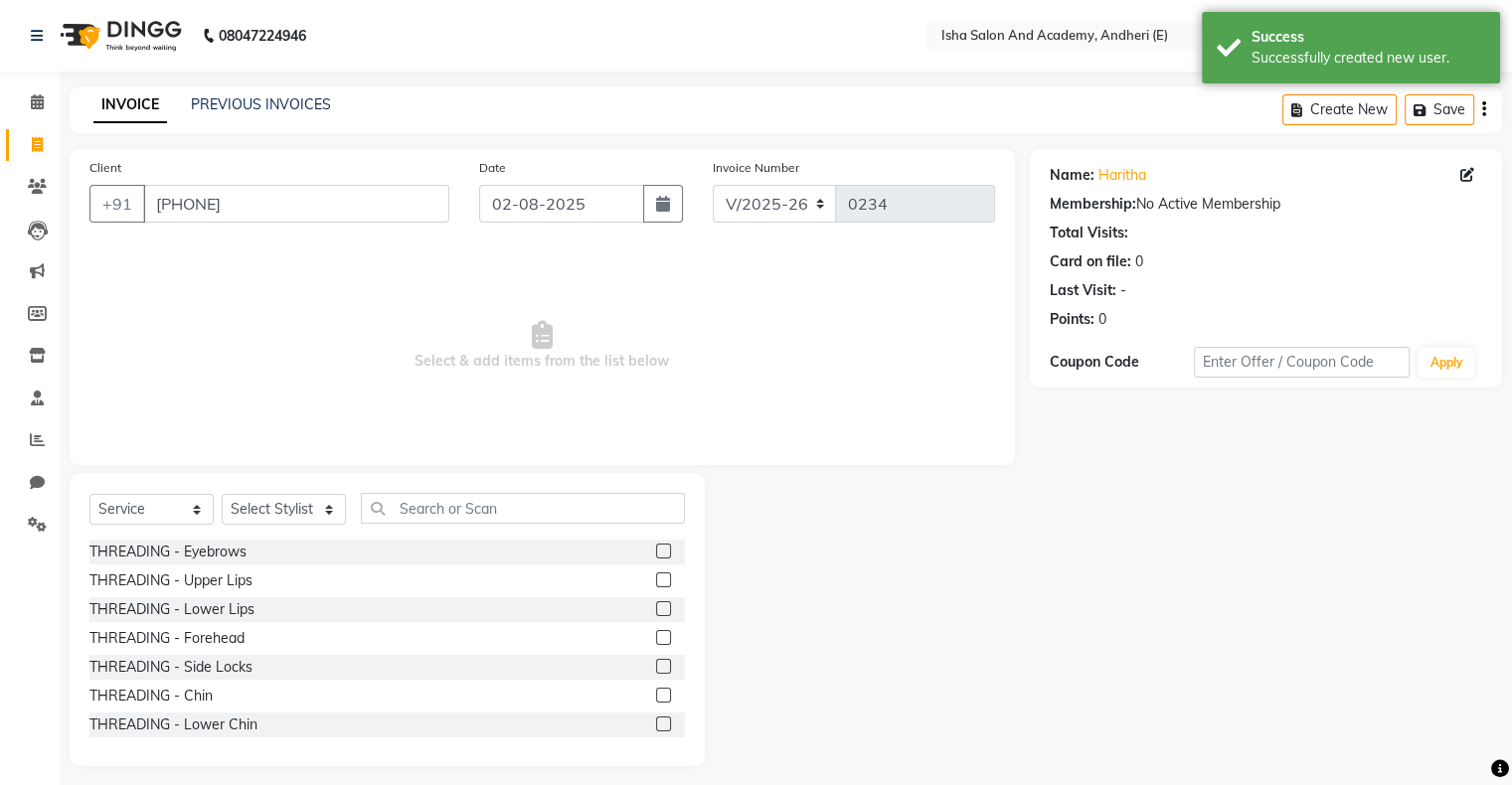 click 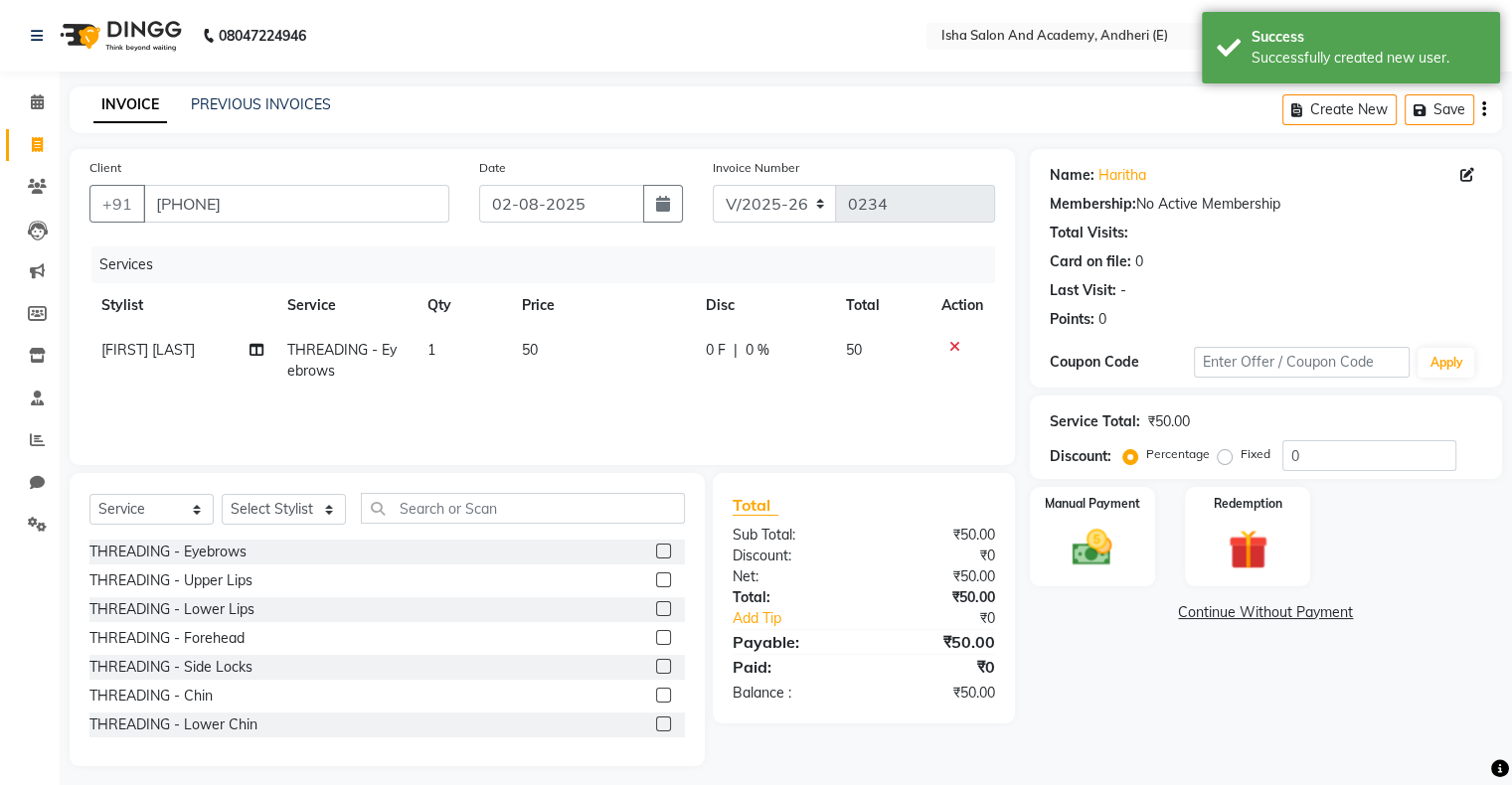 click 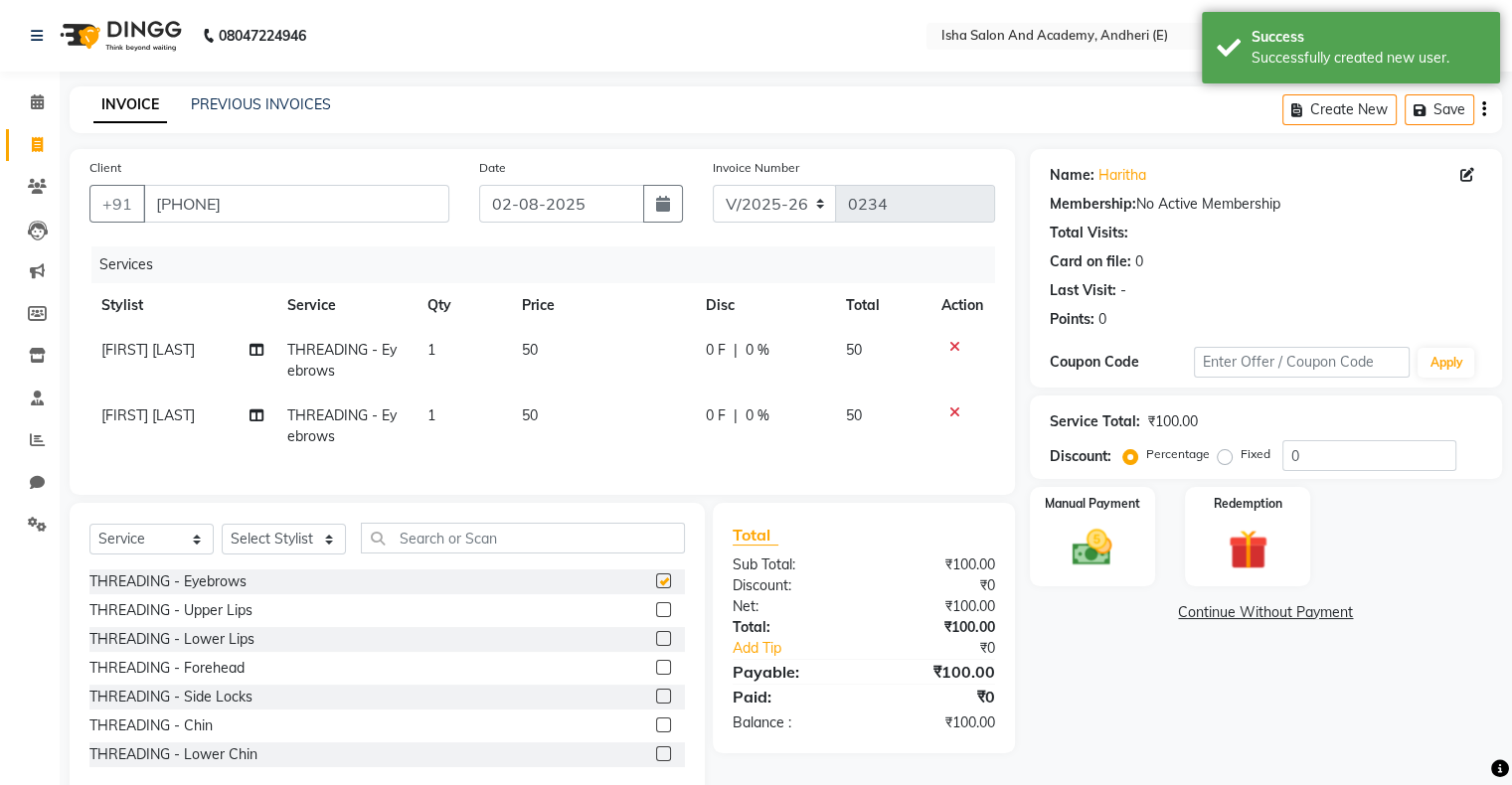 checkbox on "false" 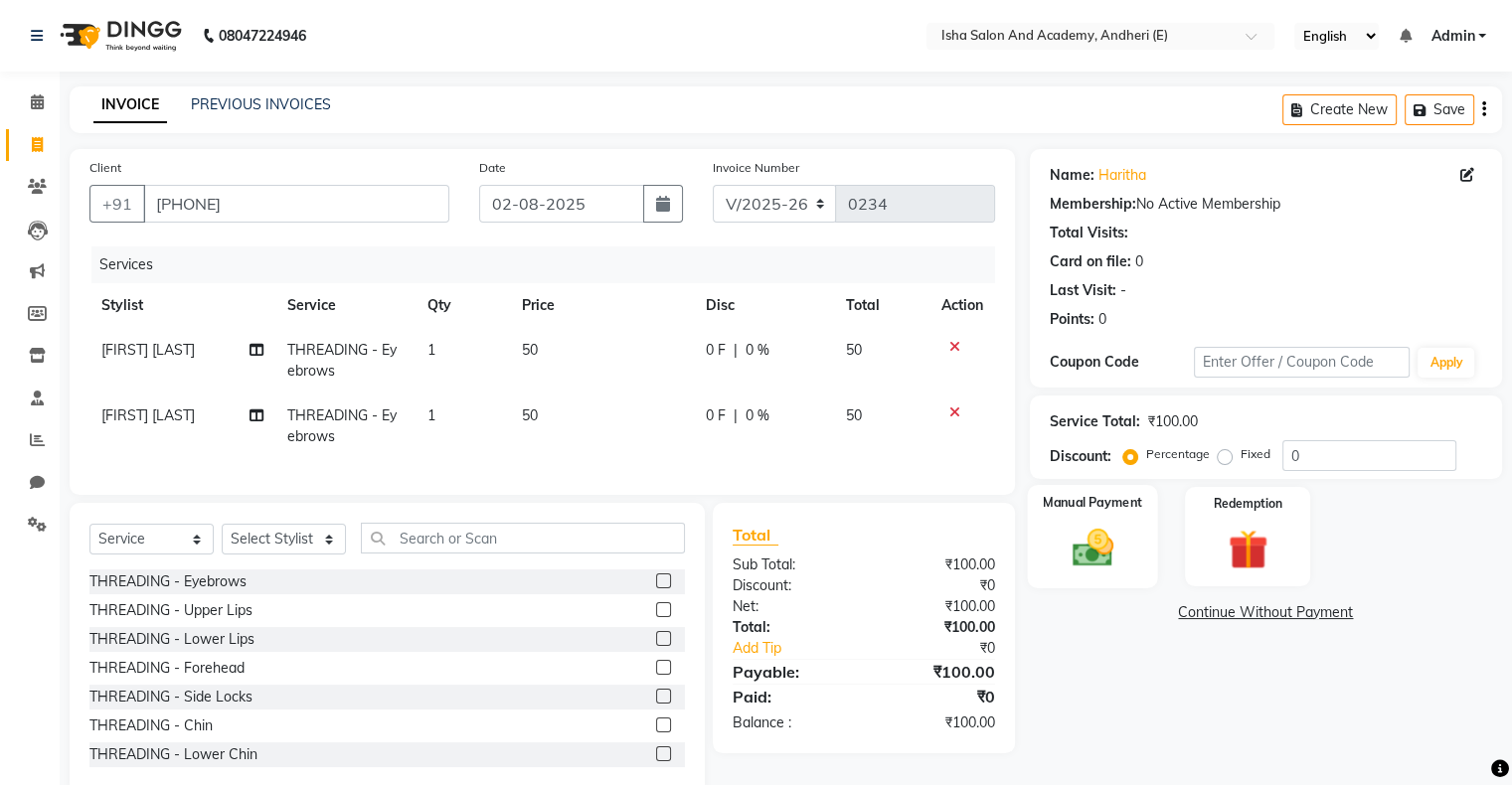 click 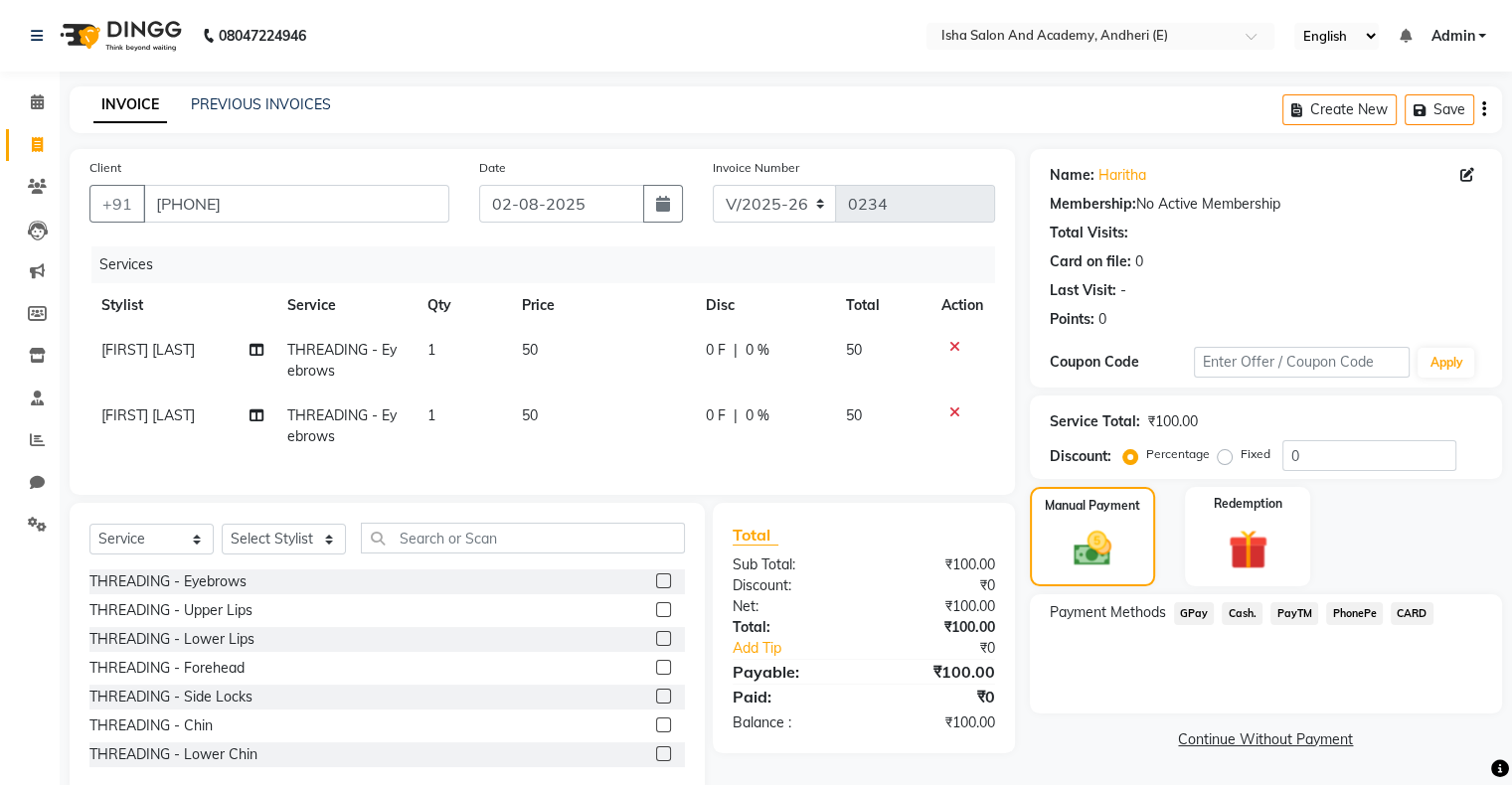 click on "PayTM" 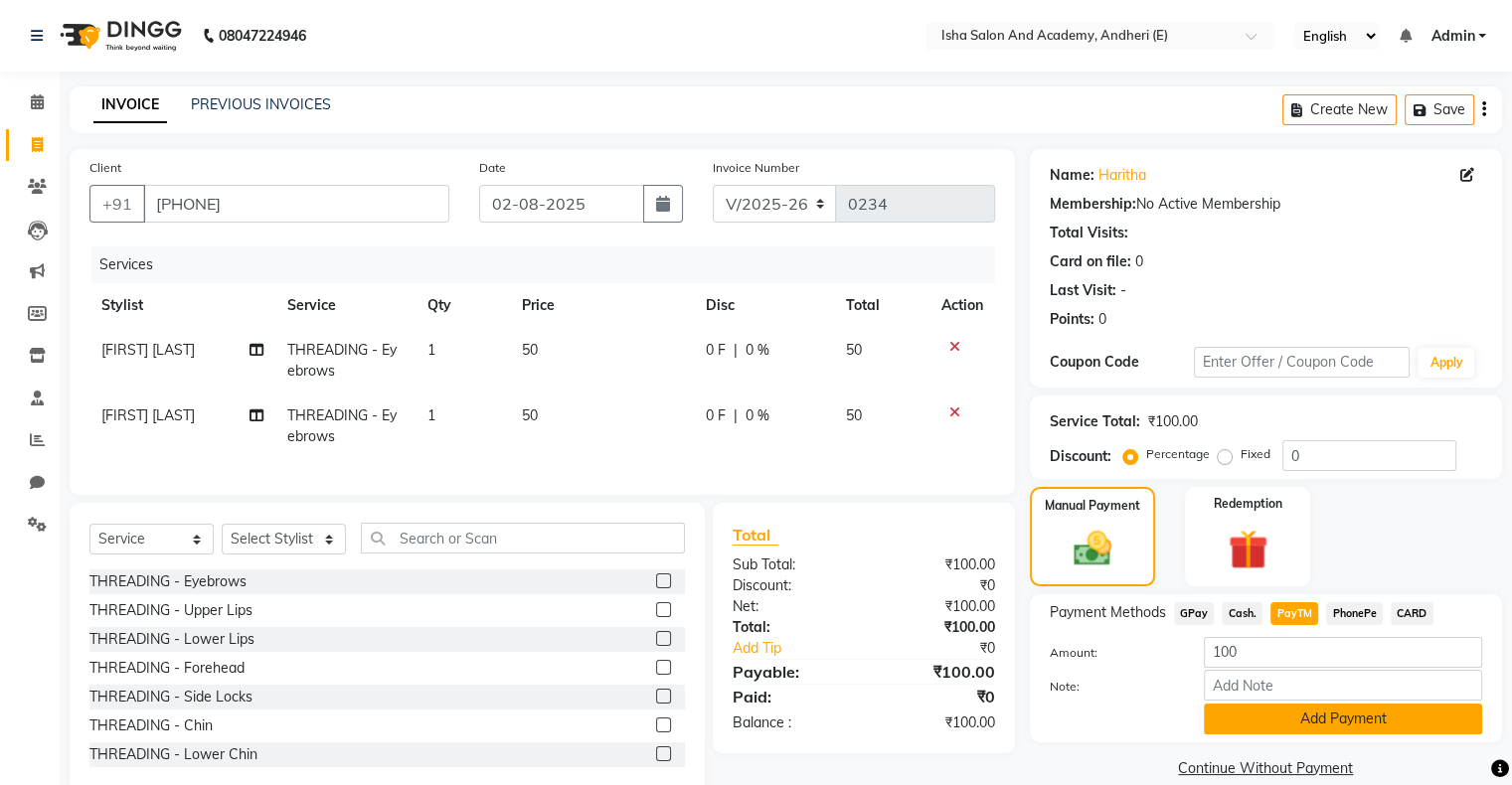 click on "Add Payment" 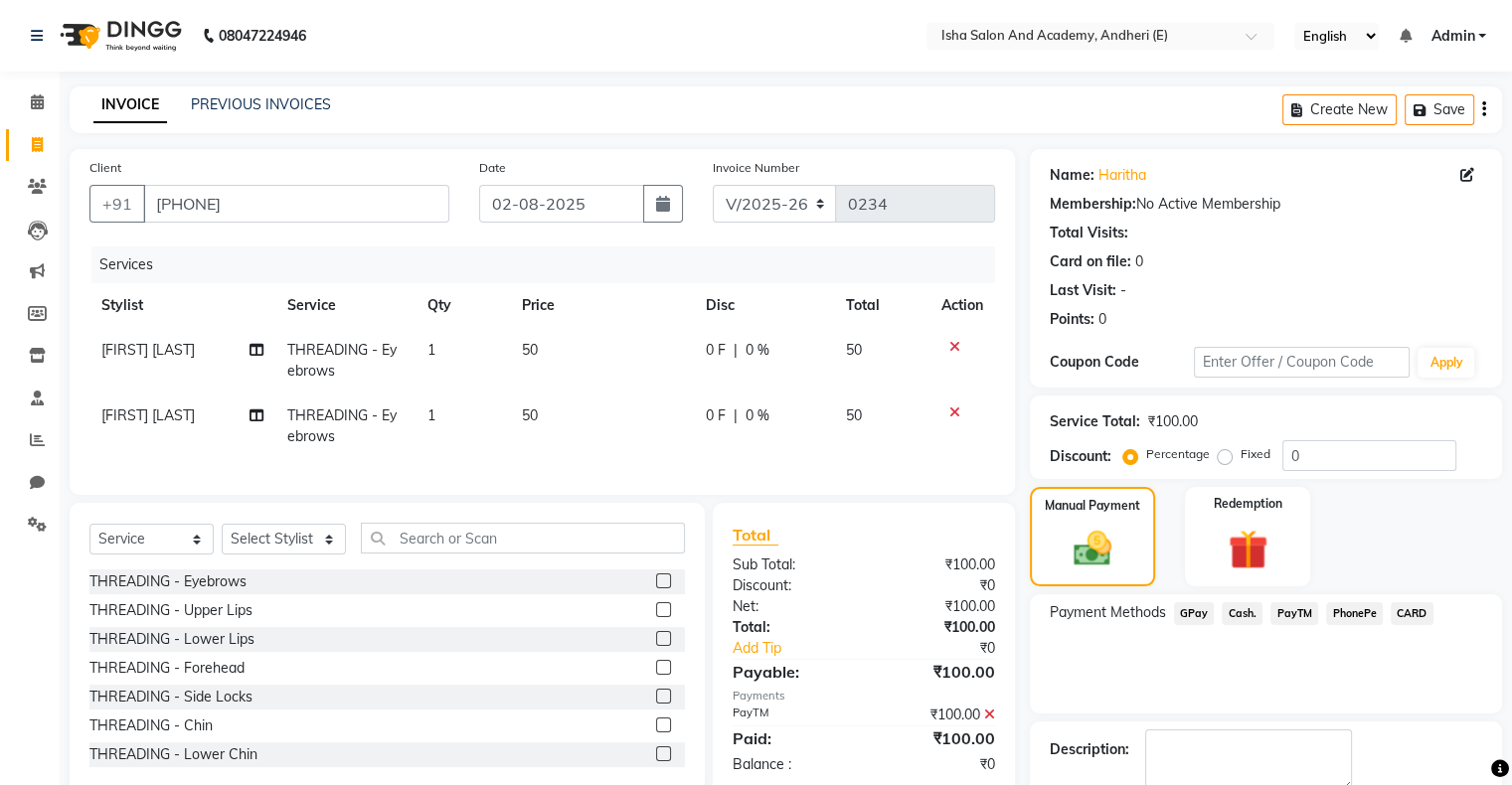 scroll, scrollTop: 109, scrollLeft: 0, axis: vertical 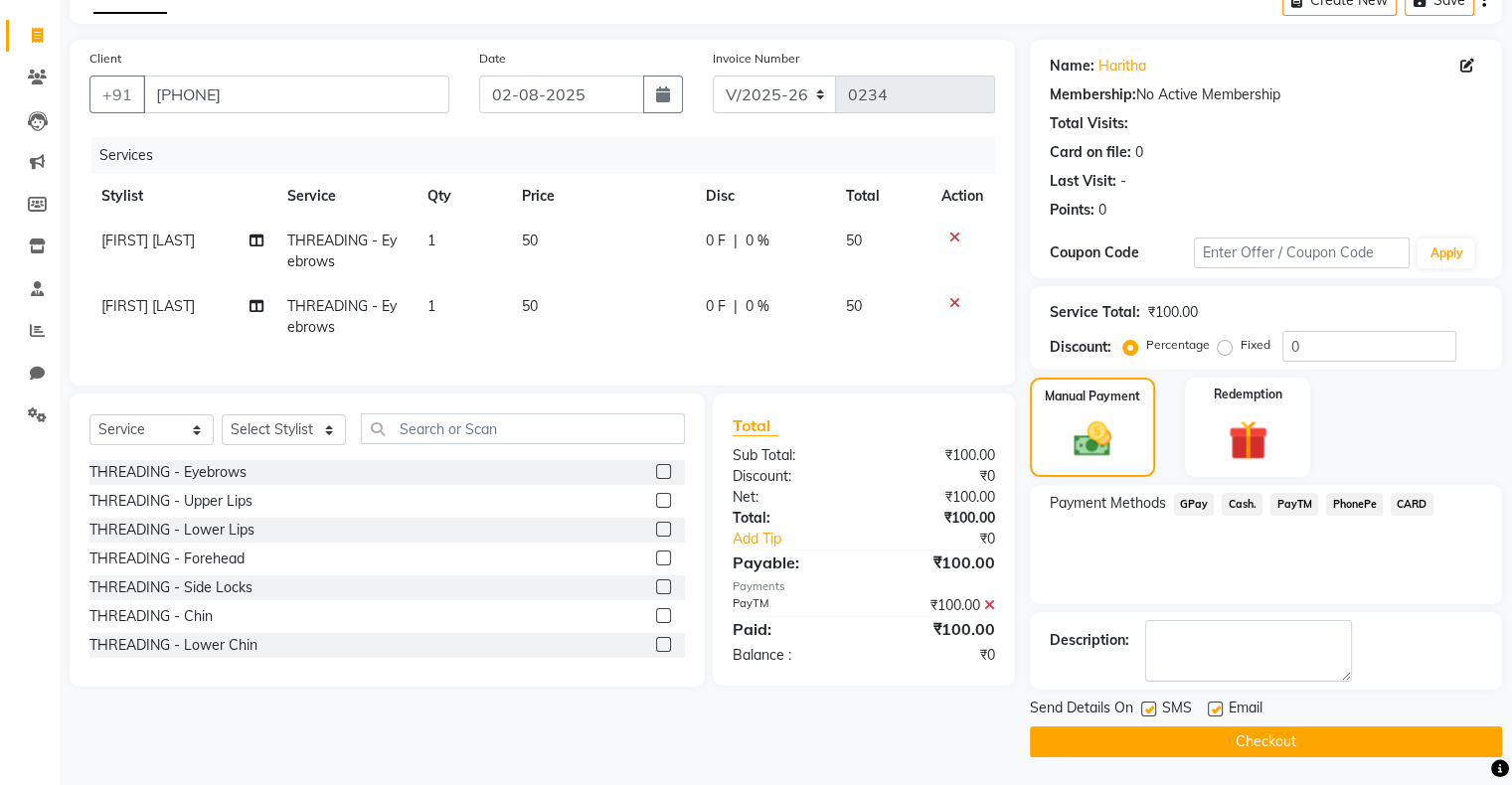 click on "Checkout" 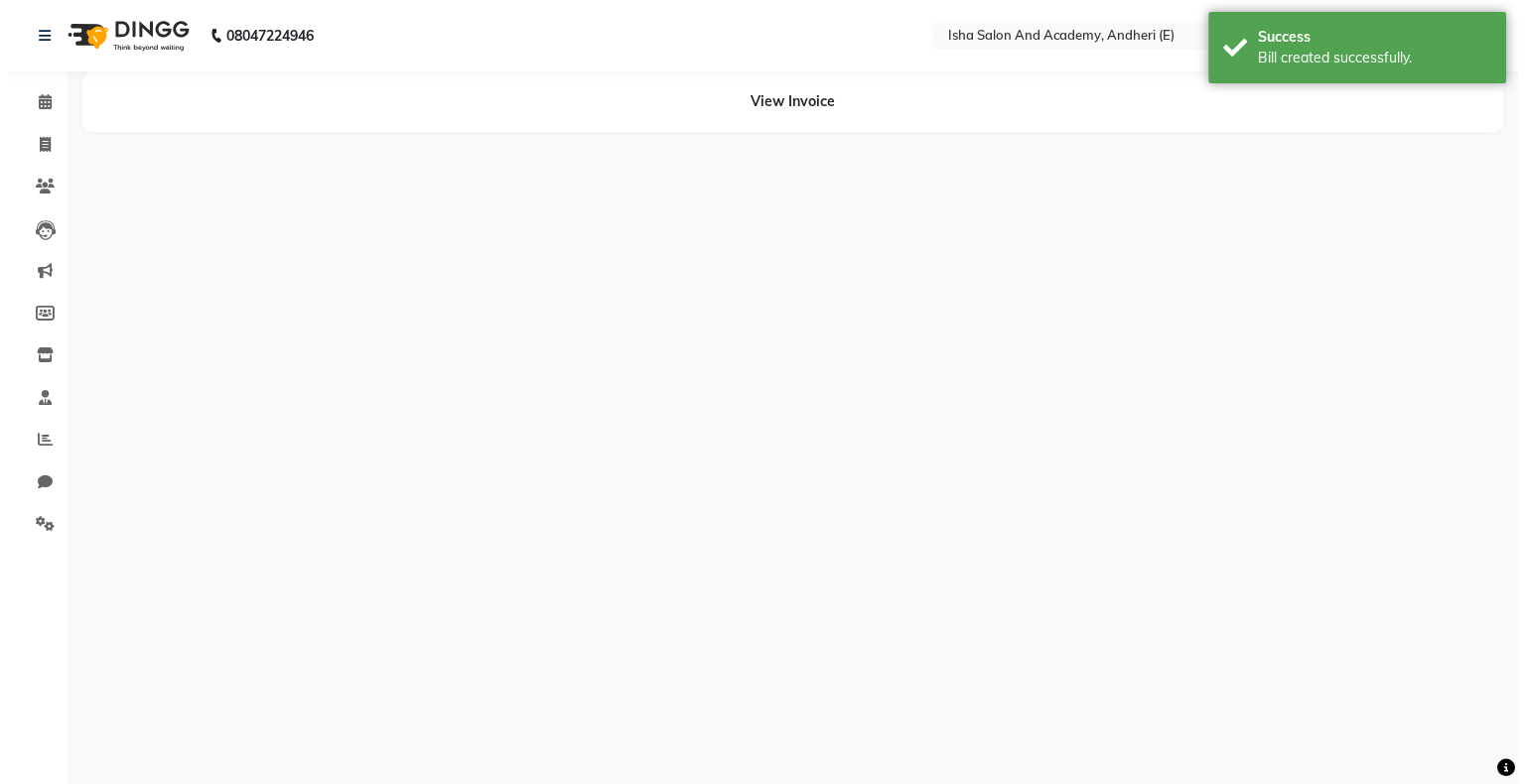 scroll, scrollTop: 0, scrollLeft: 0, axis: both 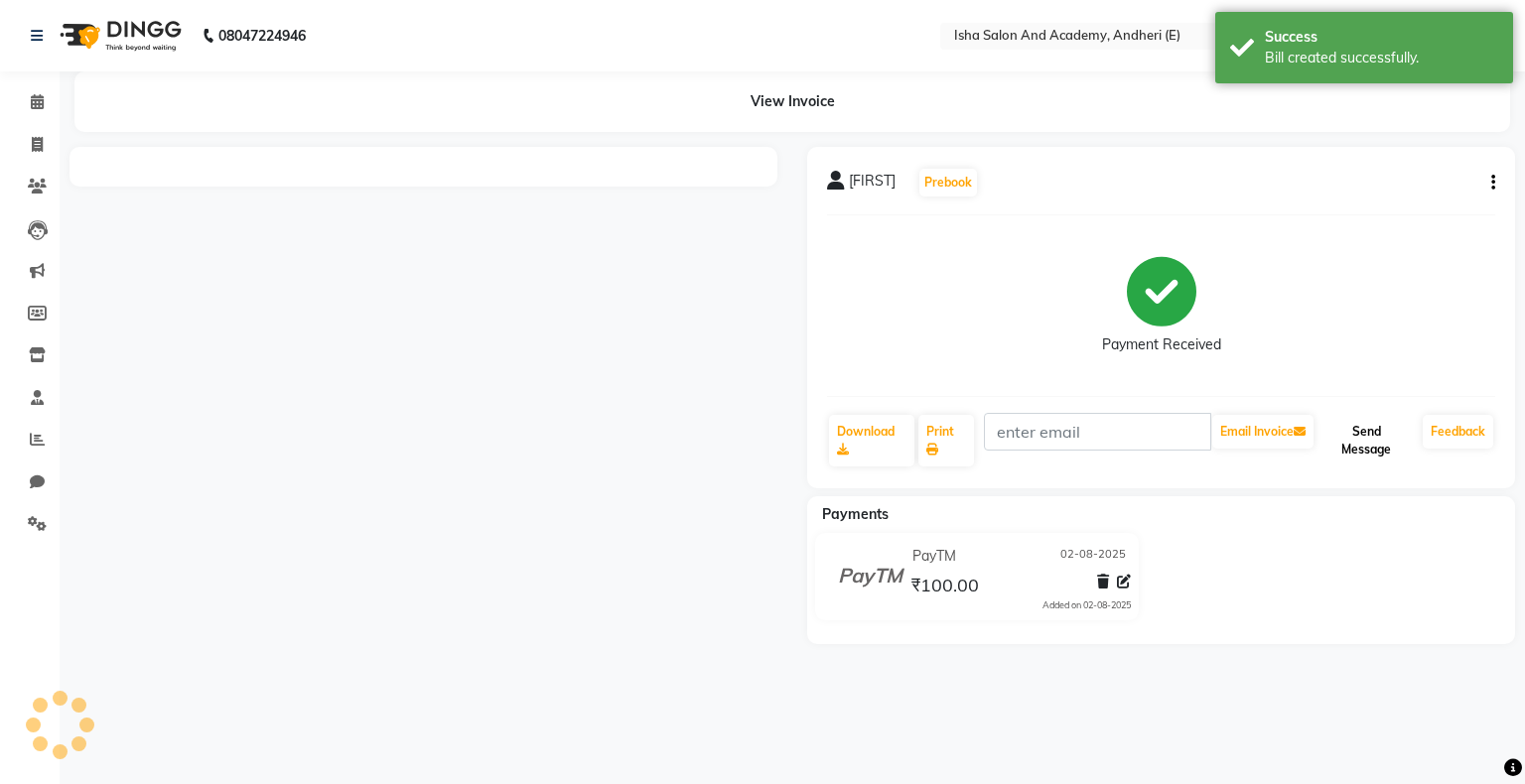click on "Send Message" 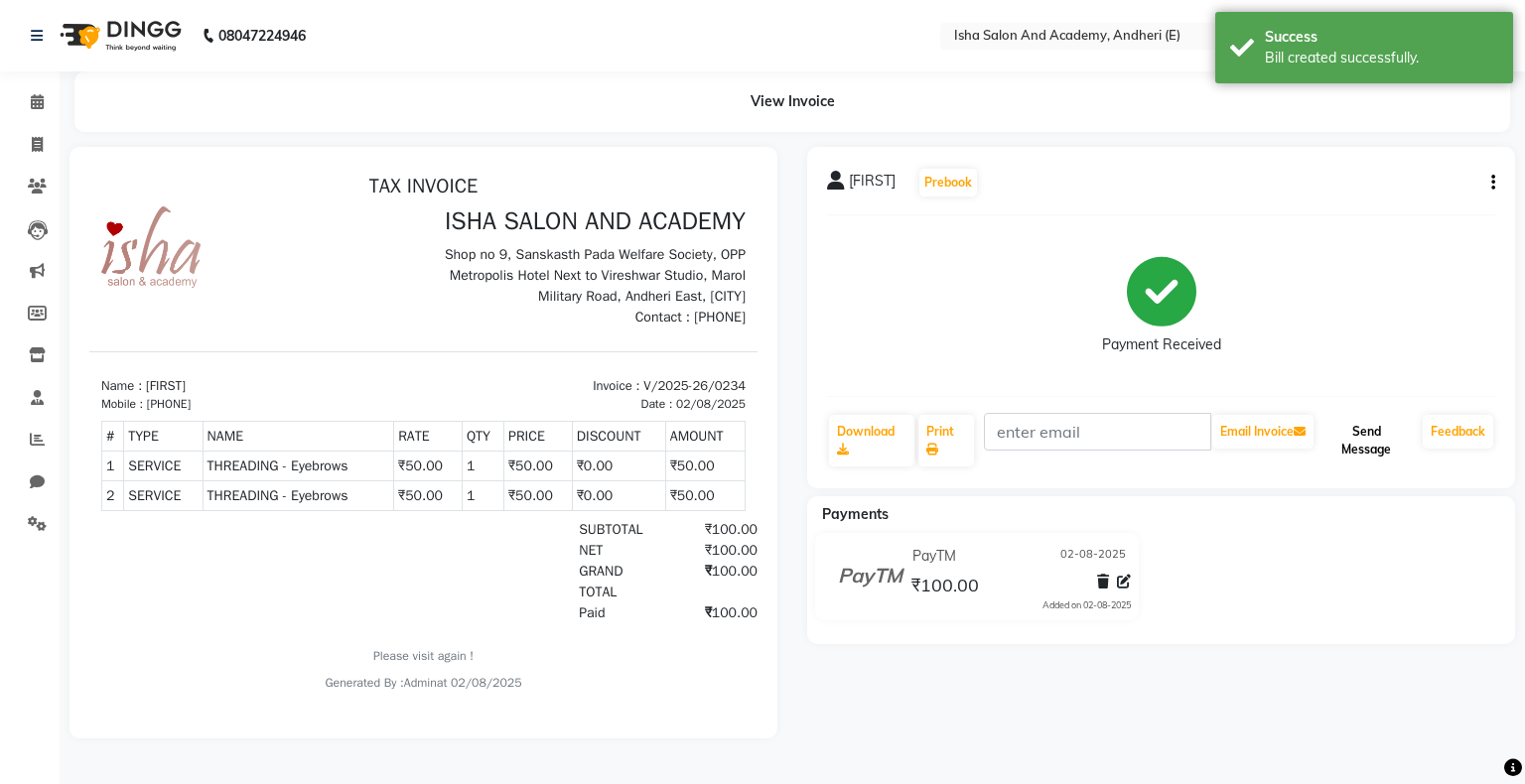 scroll, scrollTop: 0, scrollLeft: 0, axis: both 